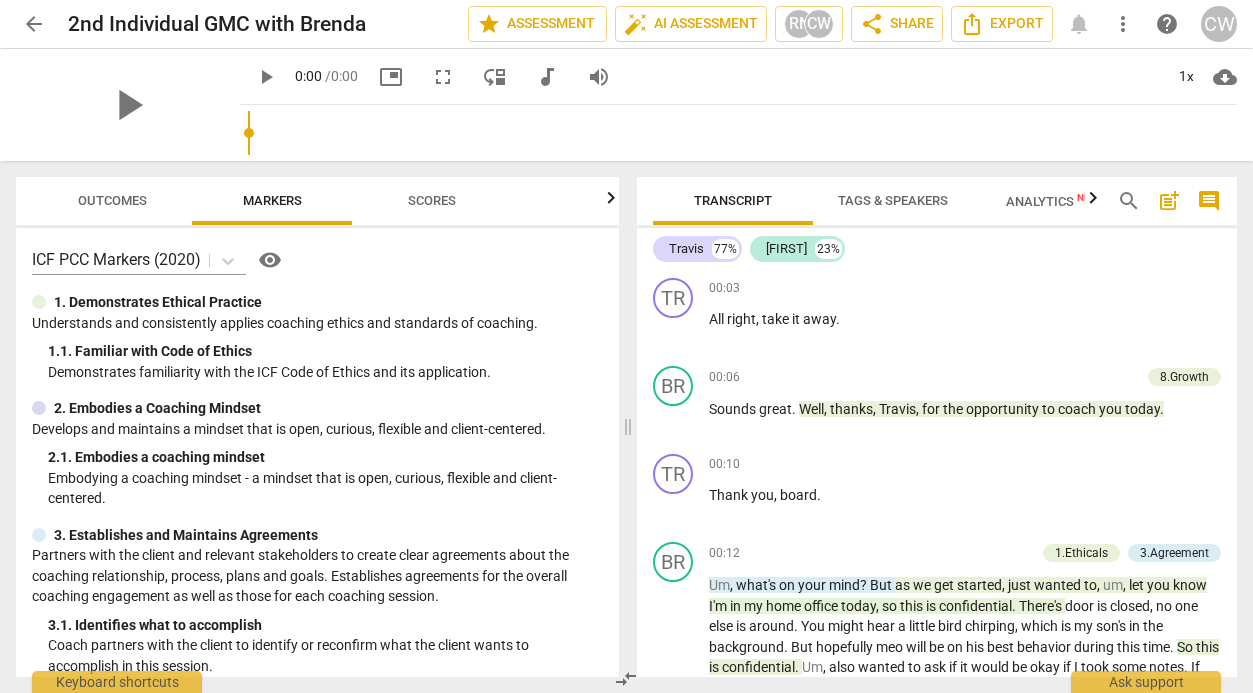 scroll, scrollTop: 0, scrollLeft: 0, axis: both 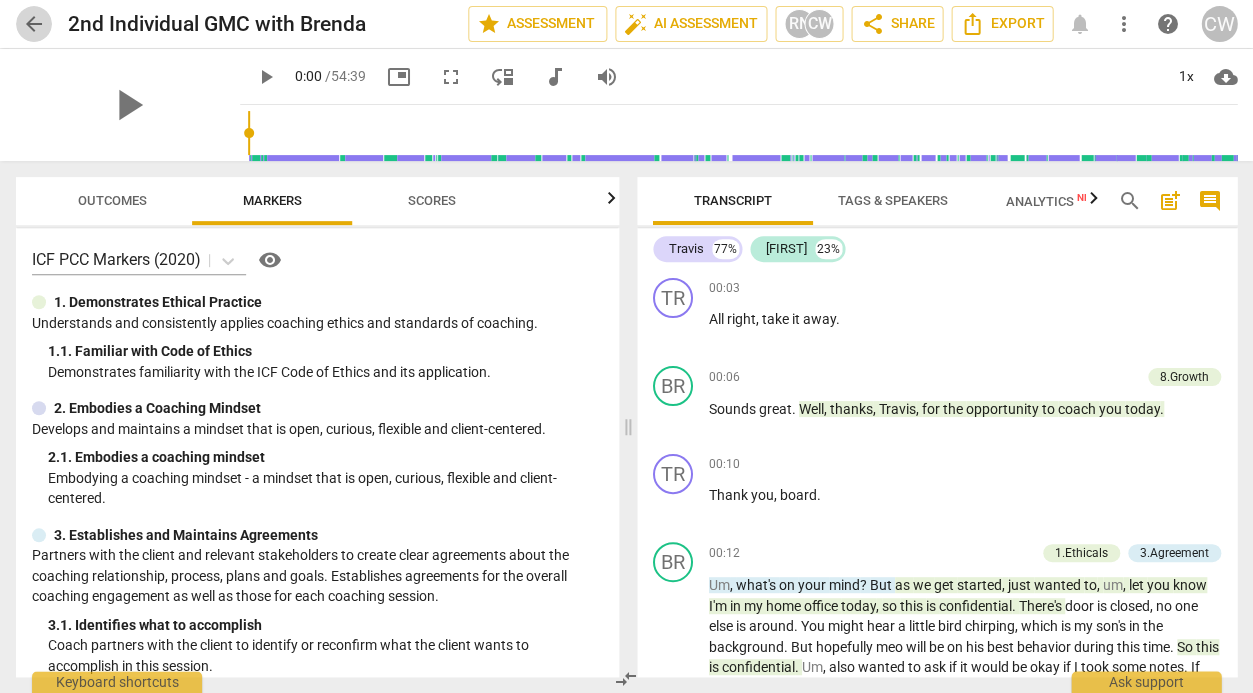 click on "arrow_back" at bounding box center (34, 24) 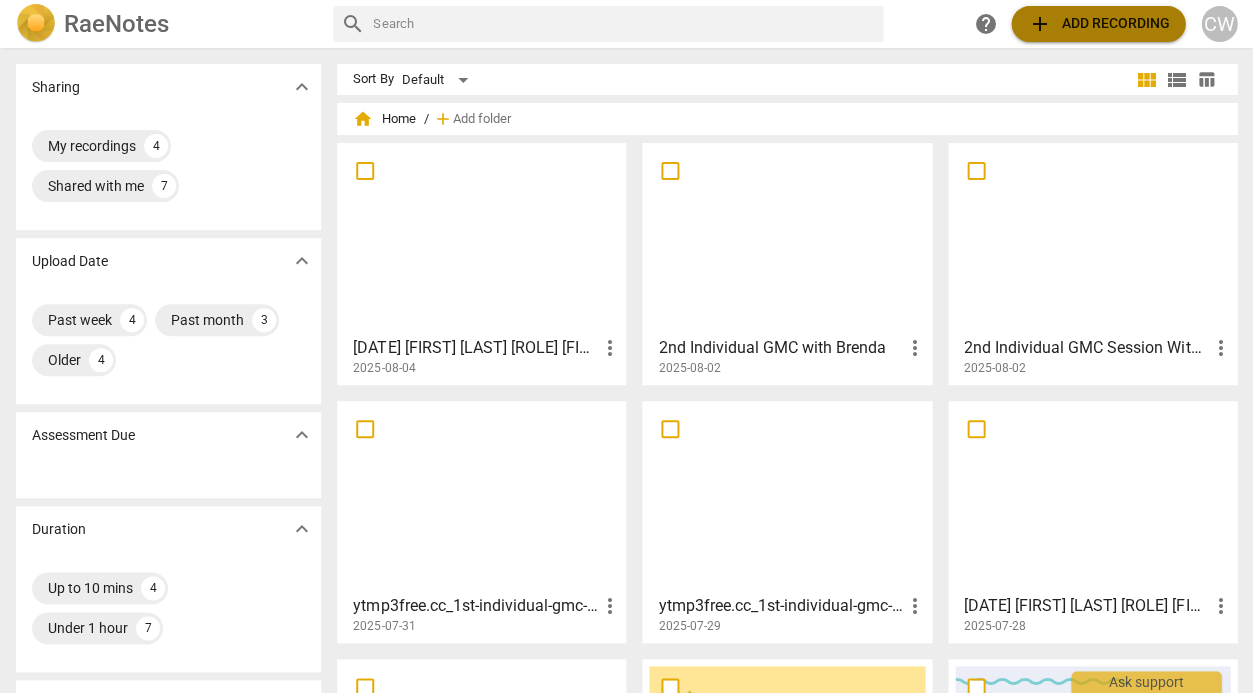 click on "add   Add recording" at bounding box center (1098, 24) 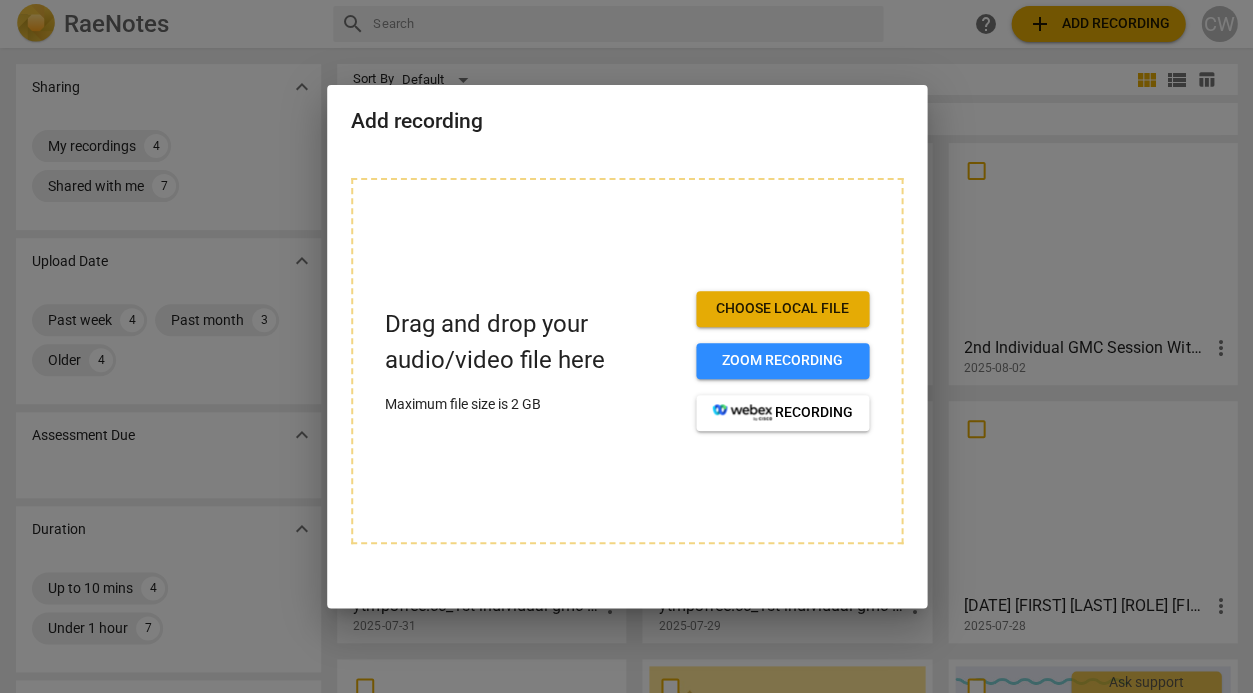 click on "Choose local file" at bounding box center [782, 309] 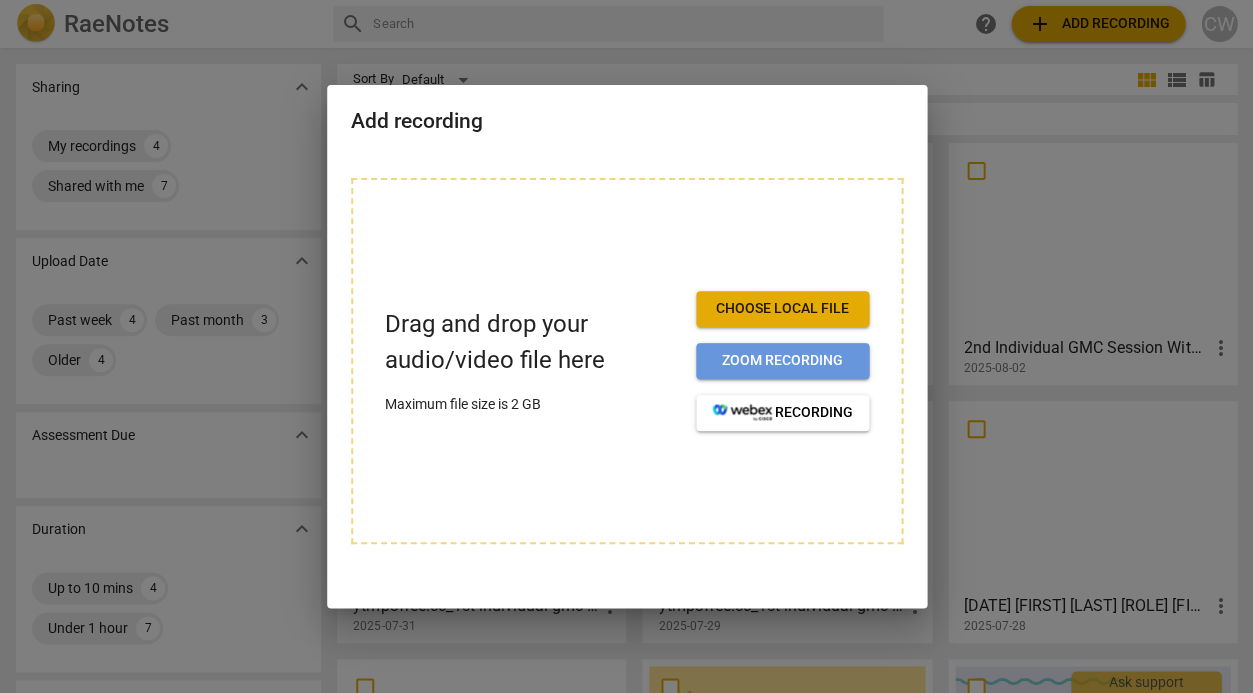 click on "Zoom recording" at bounding box center [782, 361] 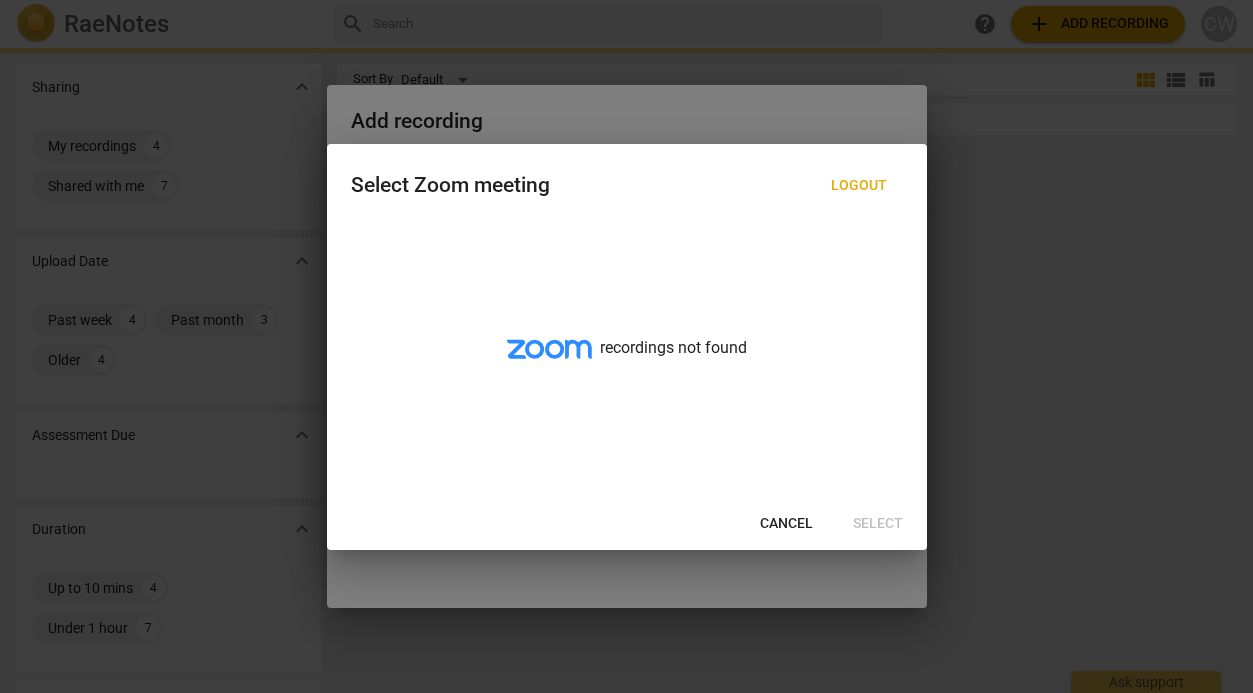 scroll, scrollTop: 0, scrollLeft: 0, axis: both 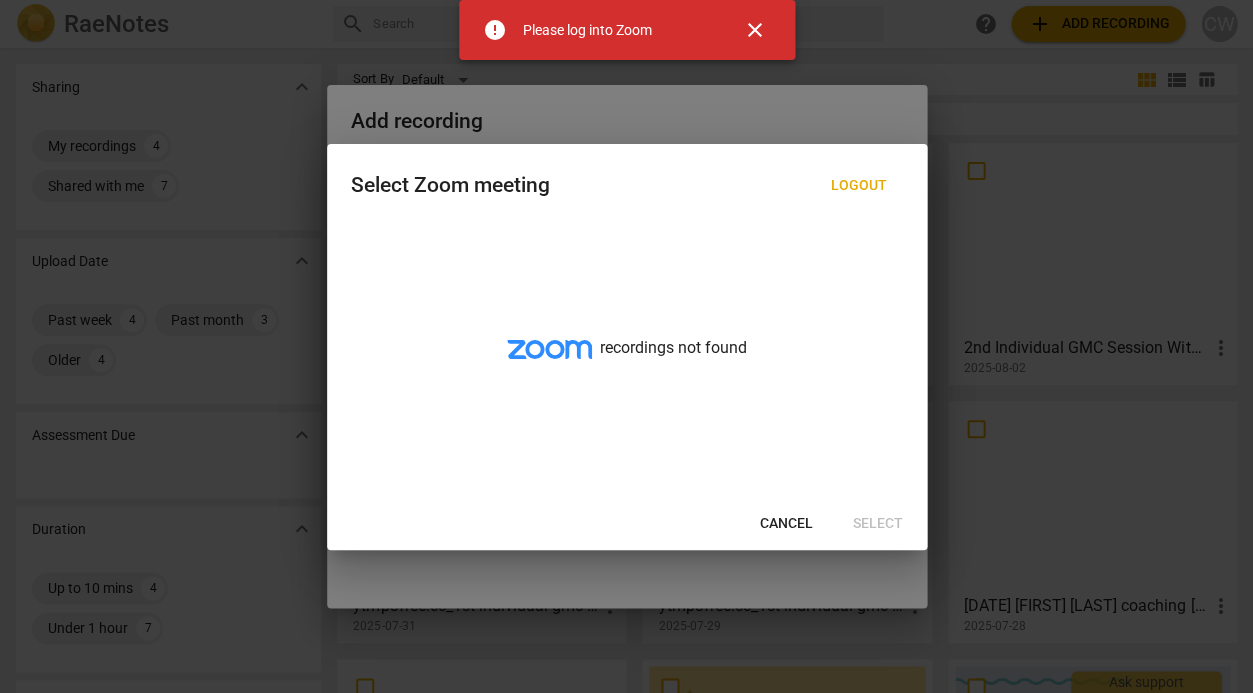 click on "close" at bounding box center [755, 30] 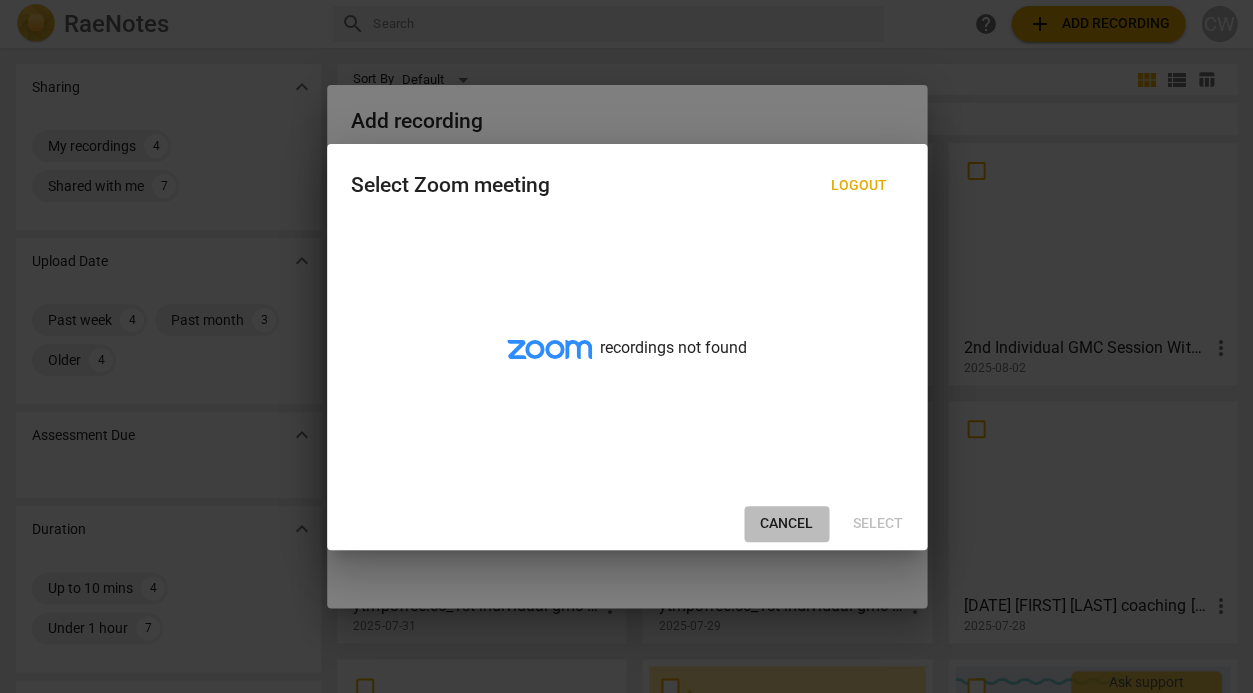 click on "Cancel" at bounding box center [786, 524] 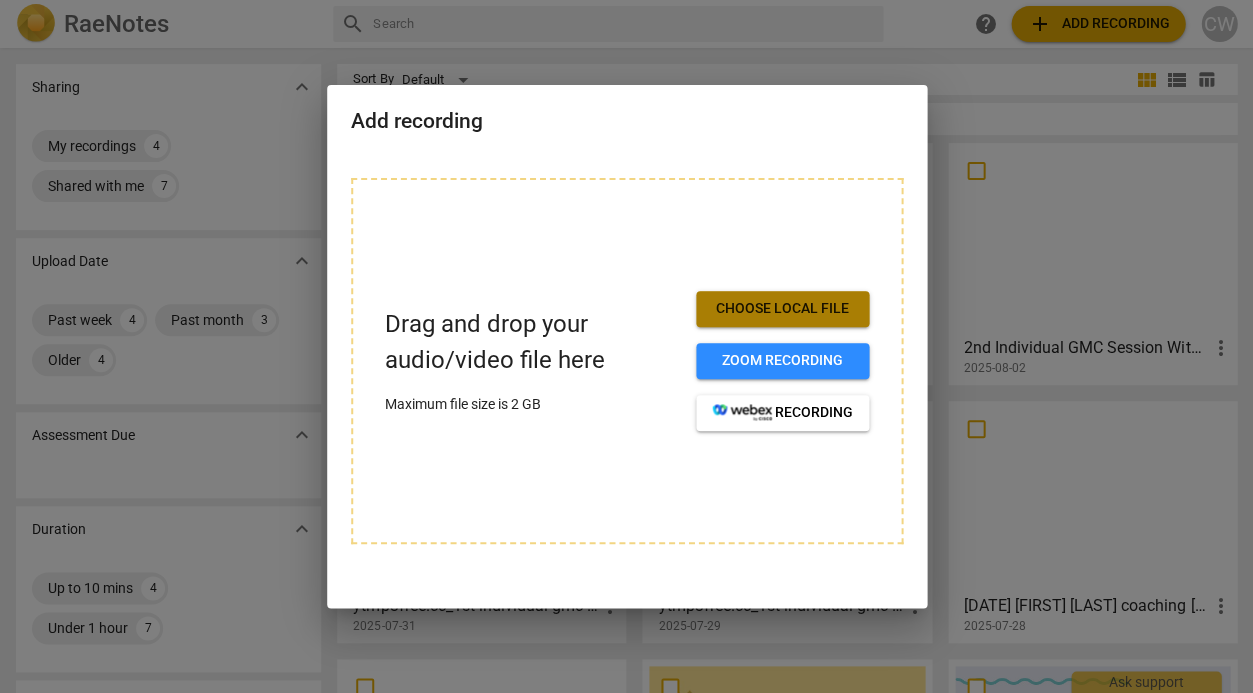 click on "Choose local file" at bounding box center (782, 309) 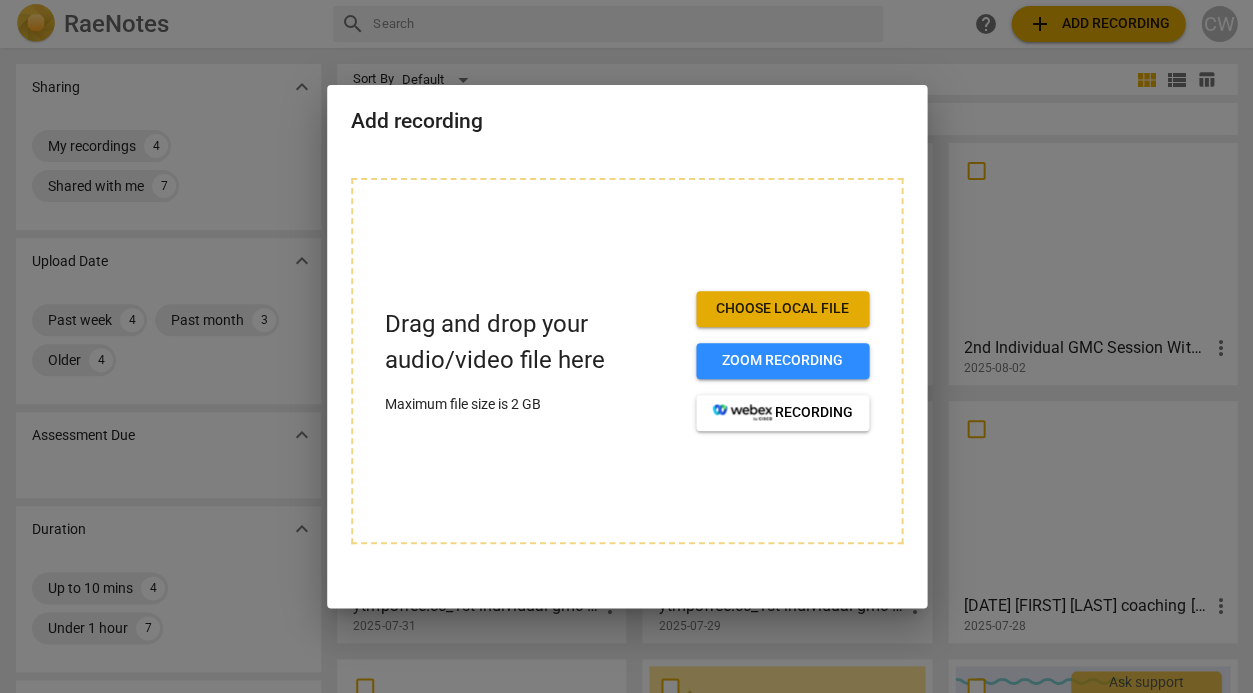 type 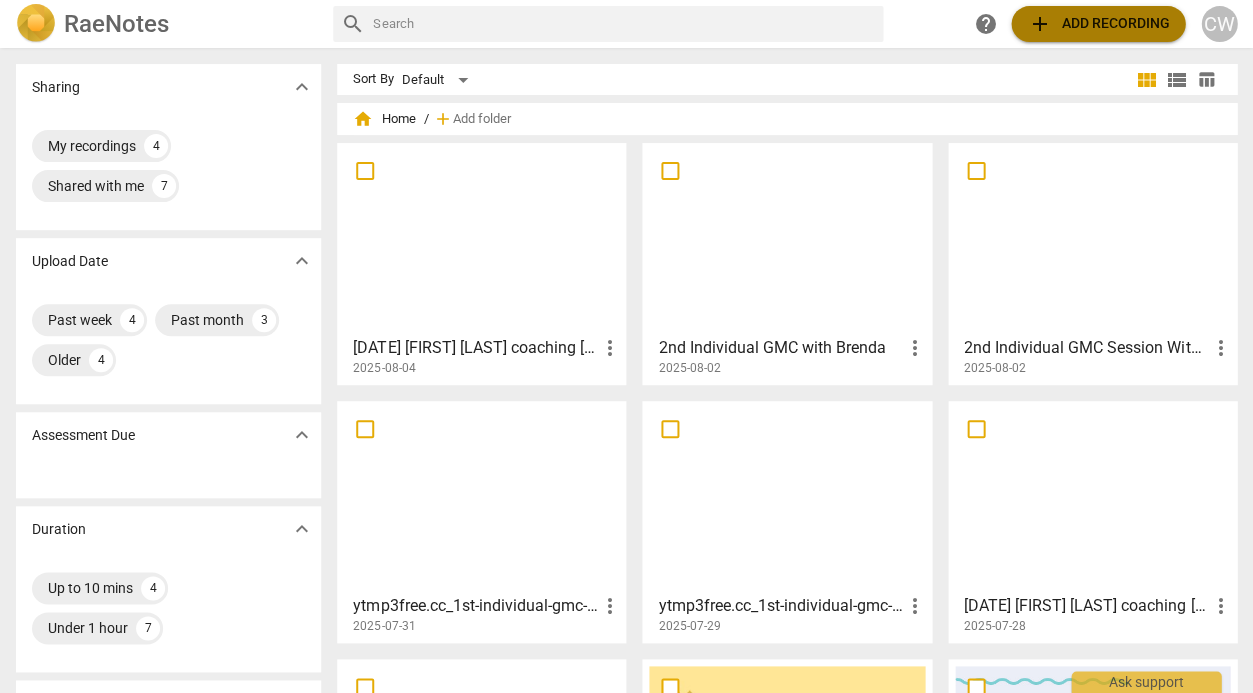click on "add   Add recording" at bounding box center (1098, 24) 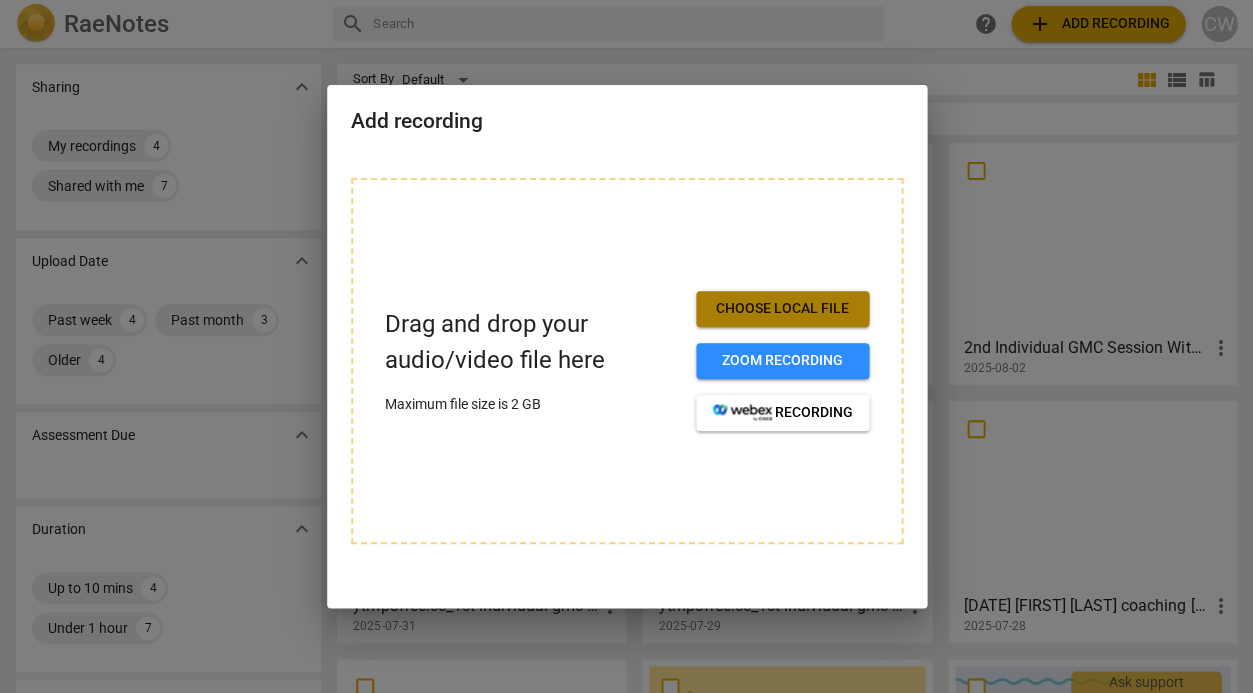 click on "Choose local file" at bounding box center (782, 309) 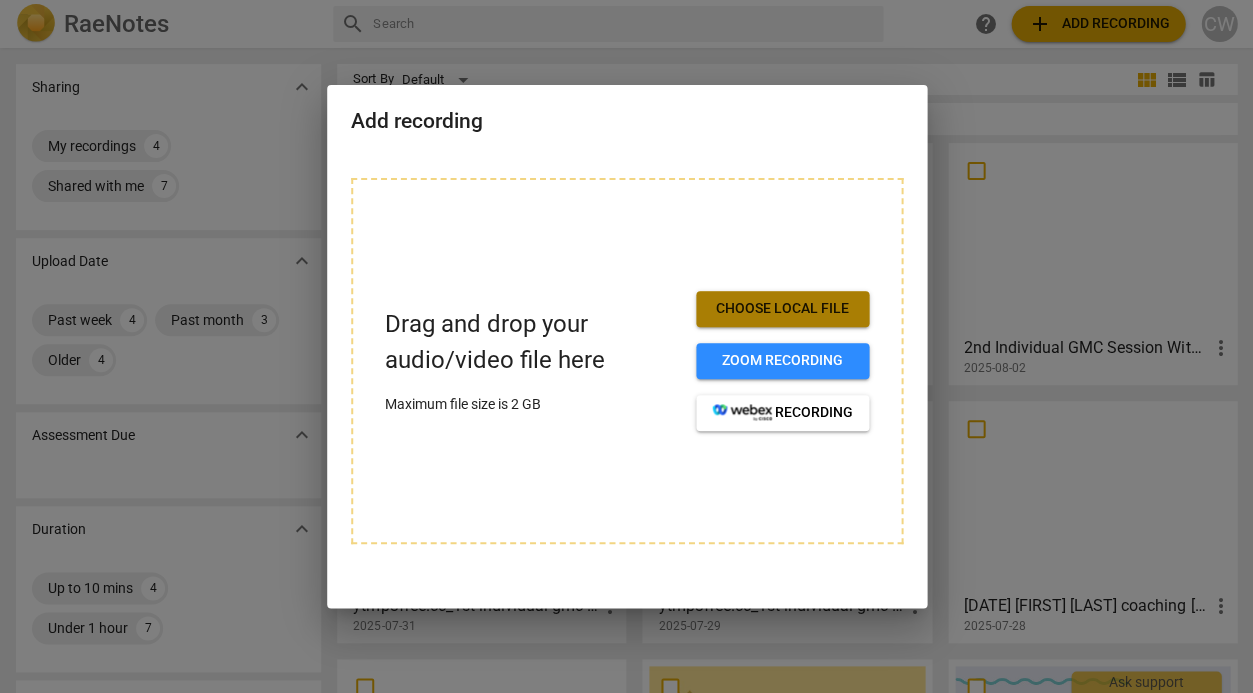 click on "Choose local file" at bounding box center [782, 309] 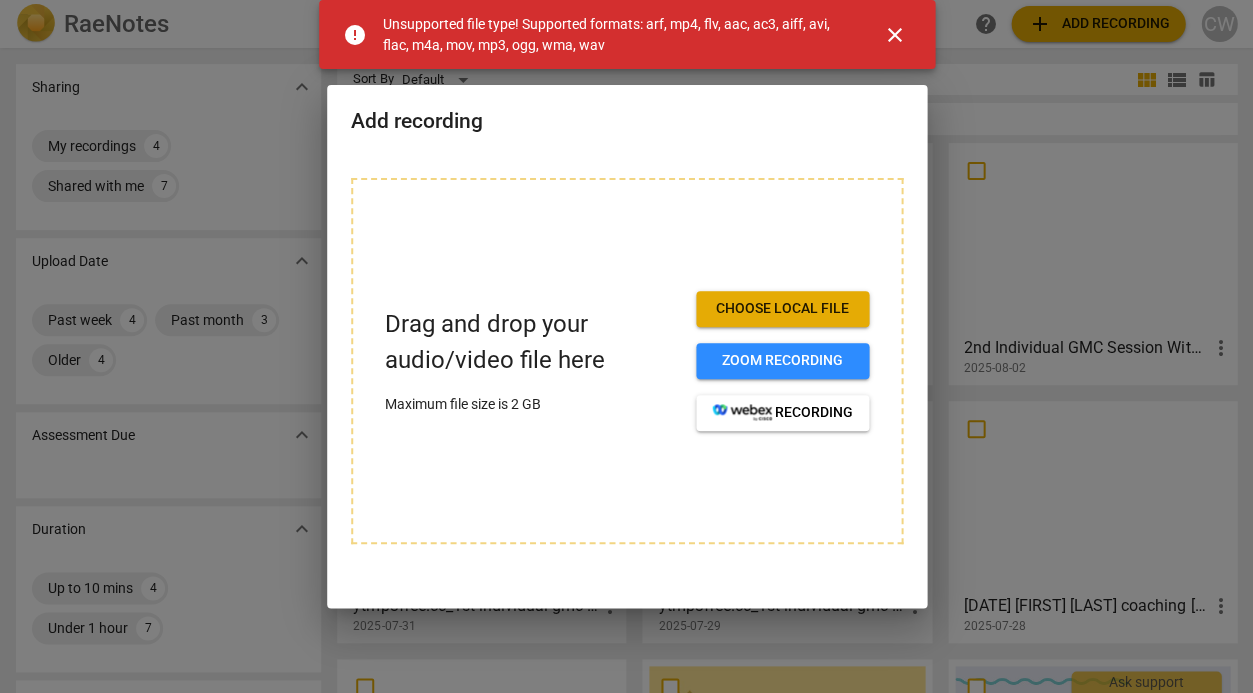 click on "Unsupported file type! Supported formats: arf, mp4, flv, aac, ac3, aiff, avi, flac, m4a, mov, mp3, ogg, wma, wav" at bounding box center [615, 34] 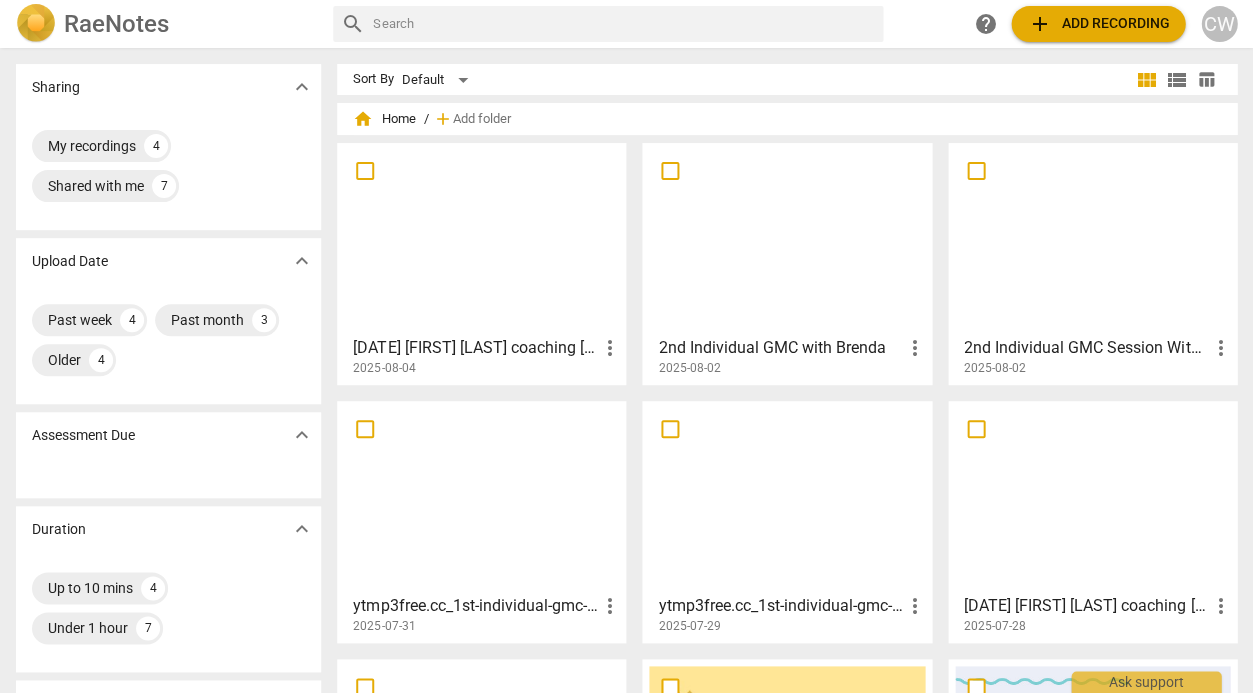 click on "add   Add recording" at bounding box center (1098, 24) 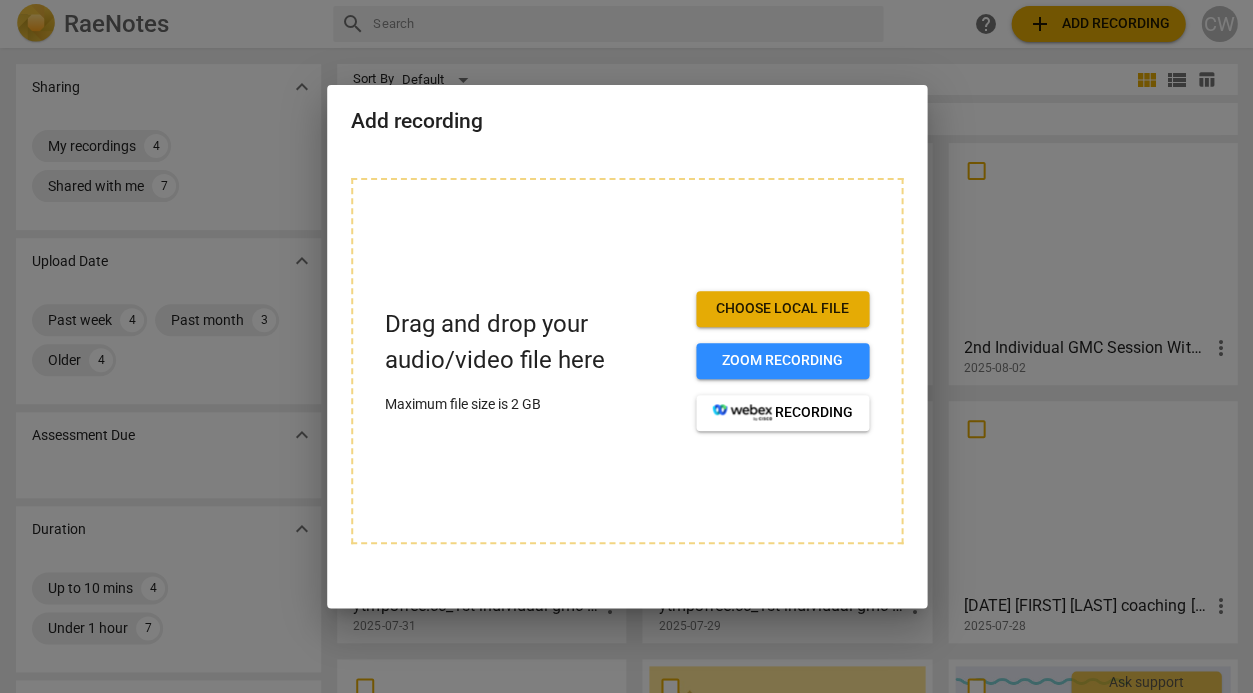 click on "Choose local file" at bounding box center (782, 309) 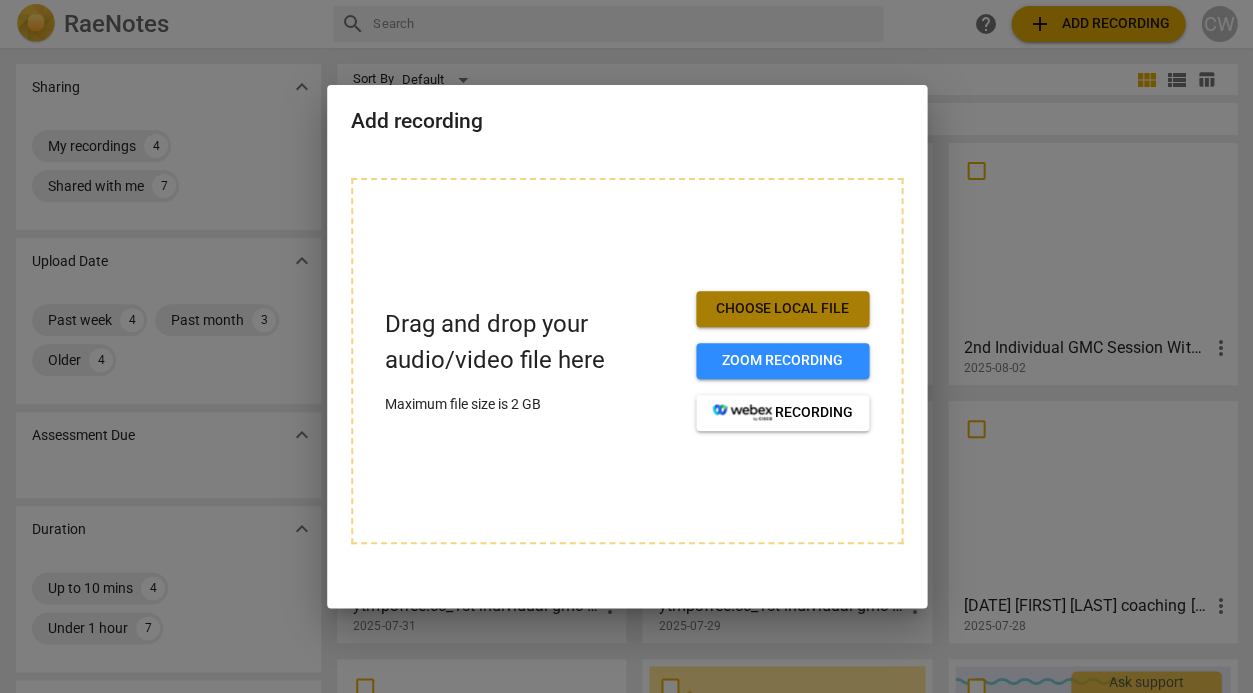 click on "Choose local file" at bounding box center [782, 309] 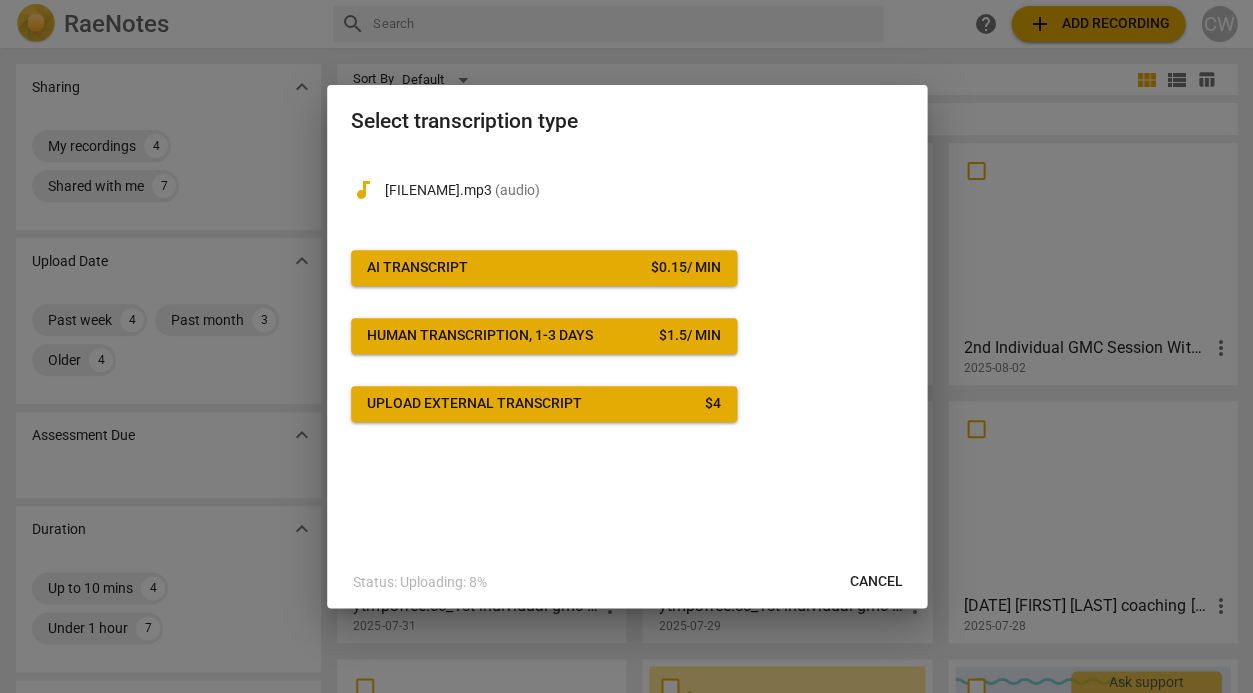 click on "AI Transcript $ 0.15  / min" at bounding box center (544, 268) 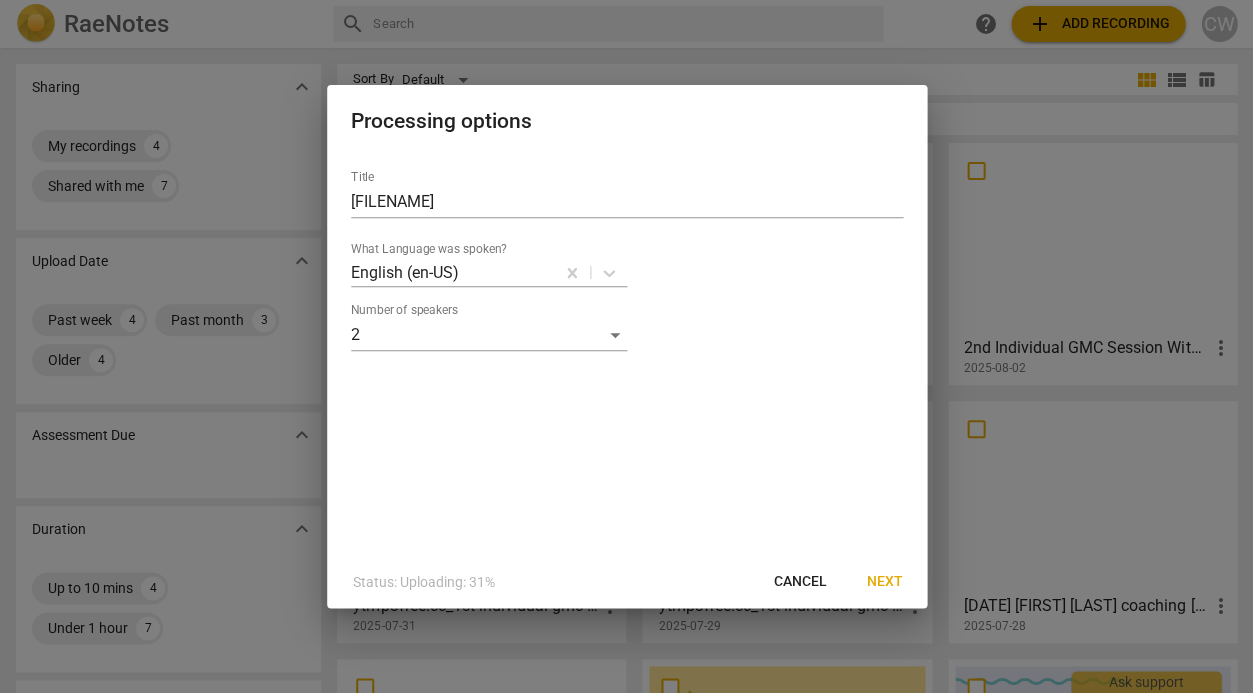 click on "Next" at bounding box center (885, 582) 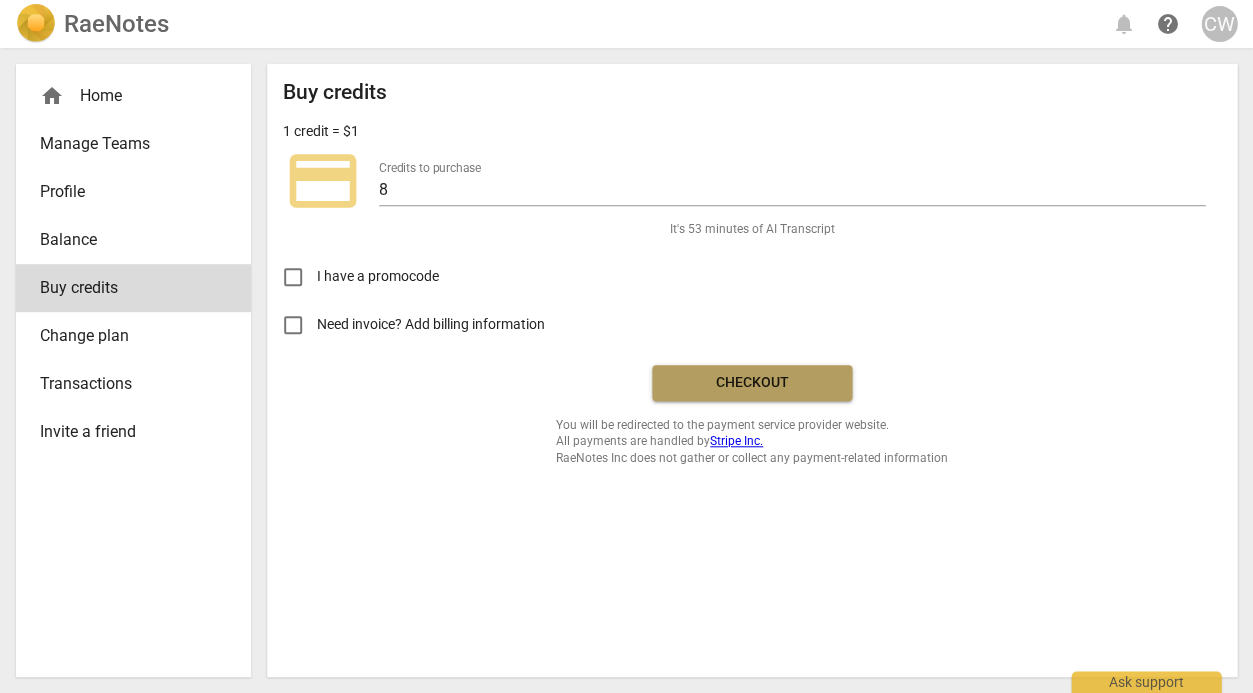 click on "Checkout" at bounding box center (752, 383) 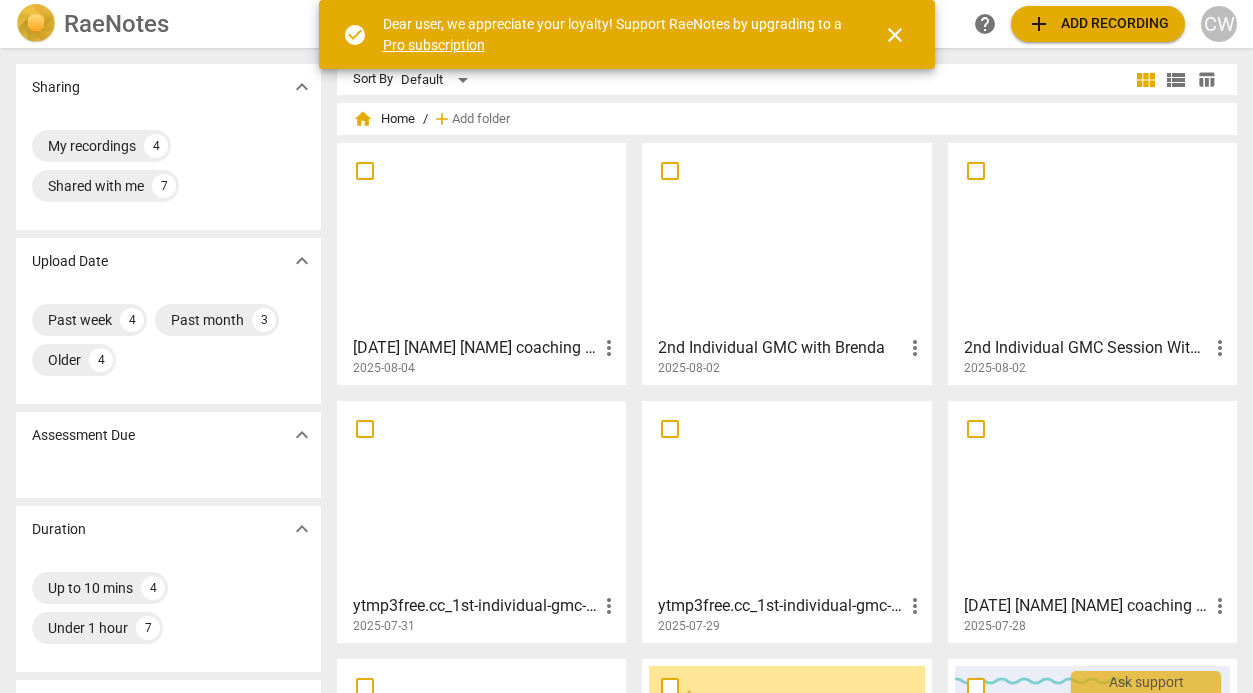 scroll, scrollTop: 0, scrollLeft: 0, axis: both 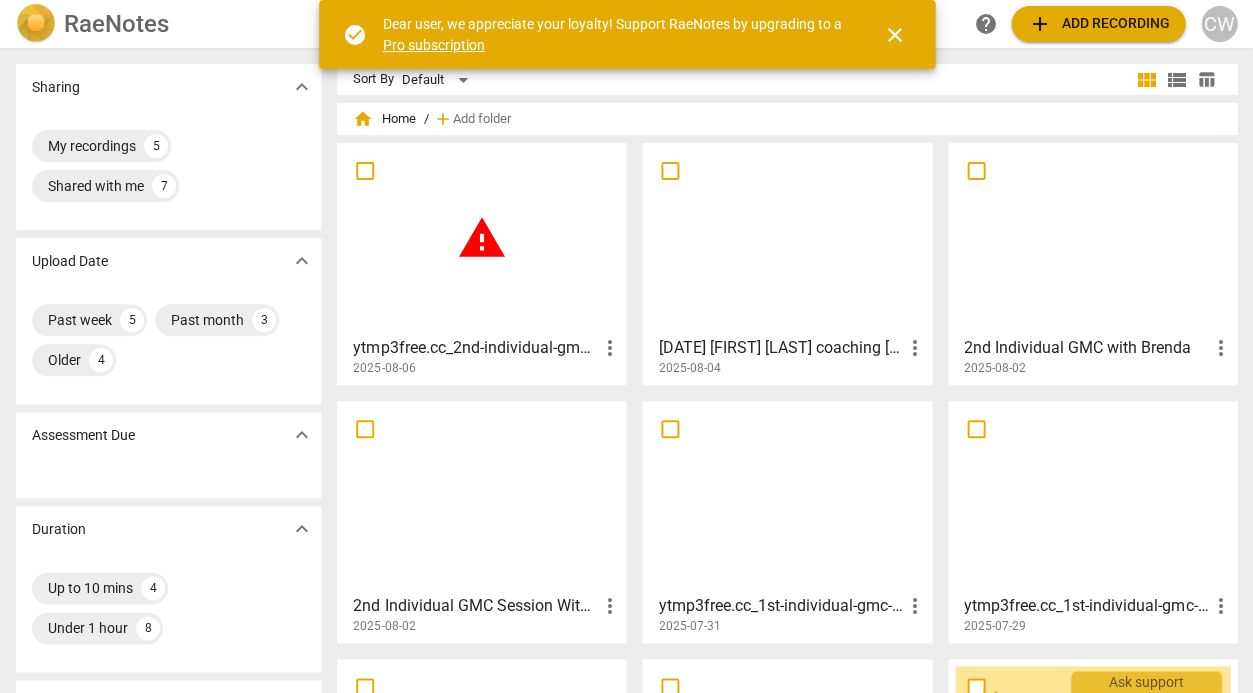 click on "warning" at bounding box center (481, 238) 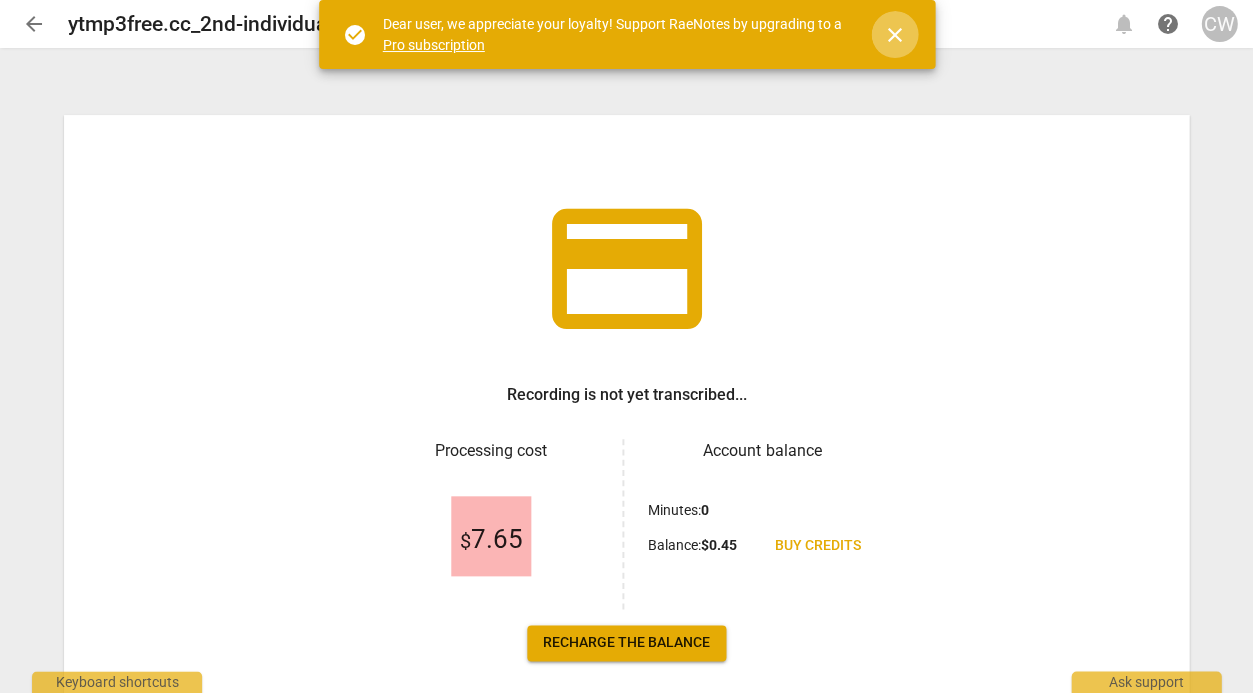 click on "close" at bounding box center [895, 35] 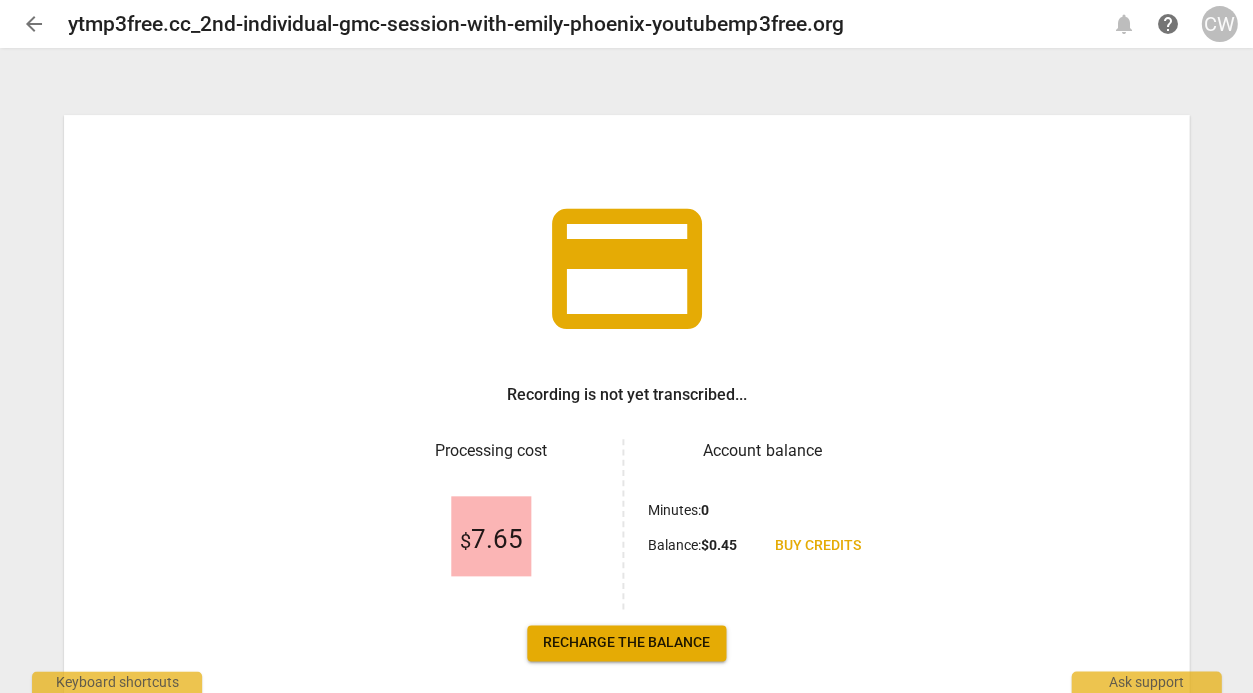 scroll, scrollTop: 97, scrollLeft: 0, axis: vertical 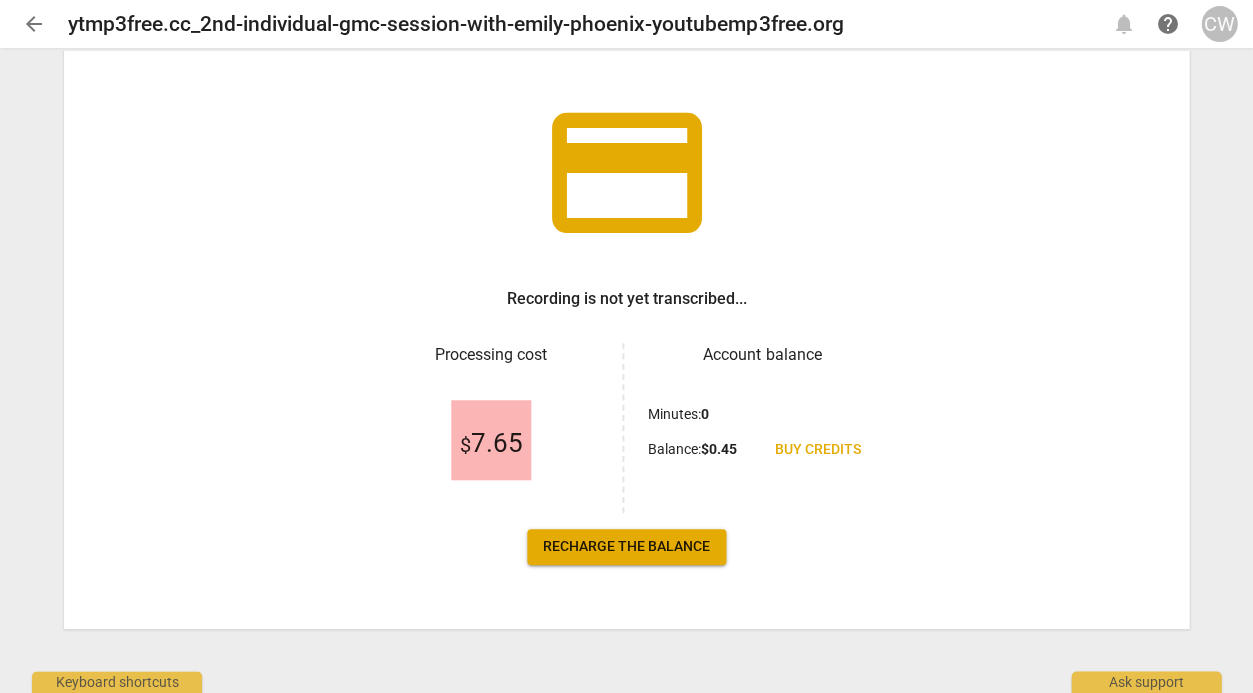 click on "Recharge the balance" at bounding box center [626, 547] 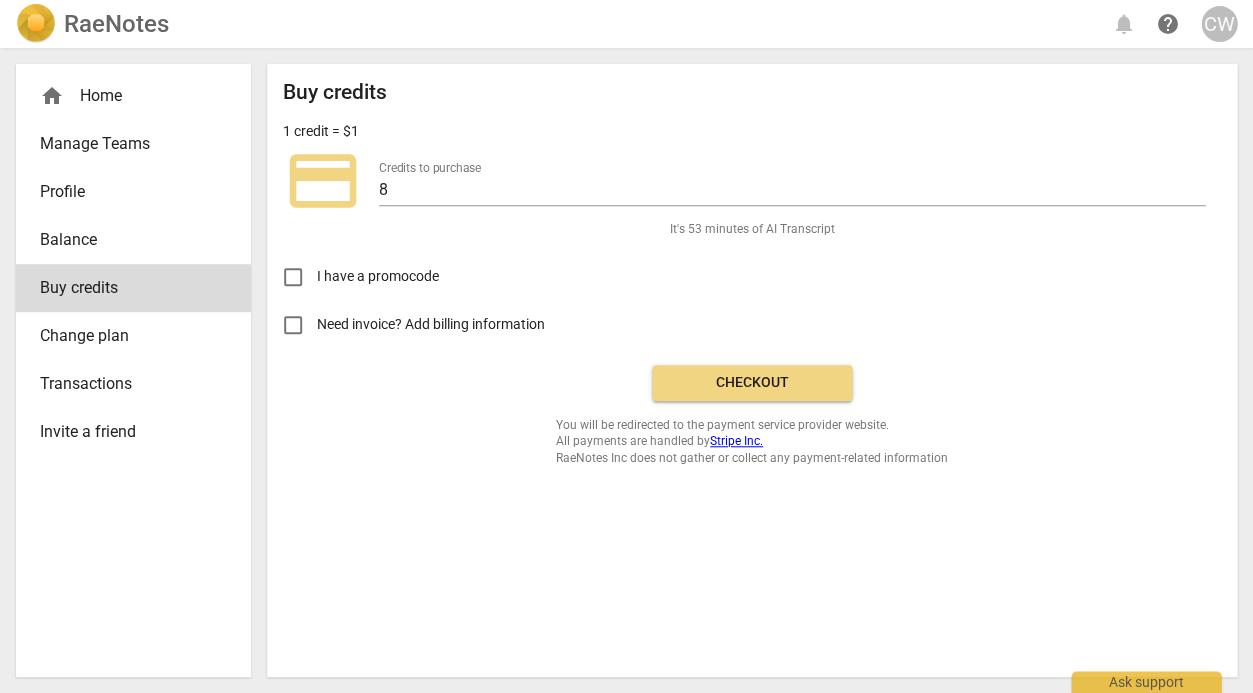 click on "Checkout" at bounding box center (752, 383) 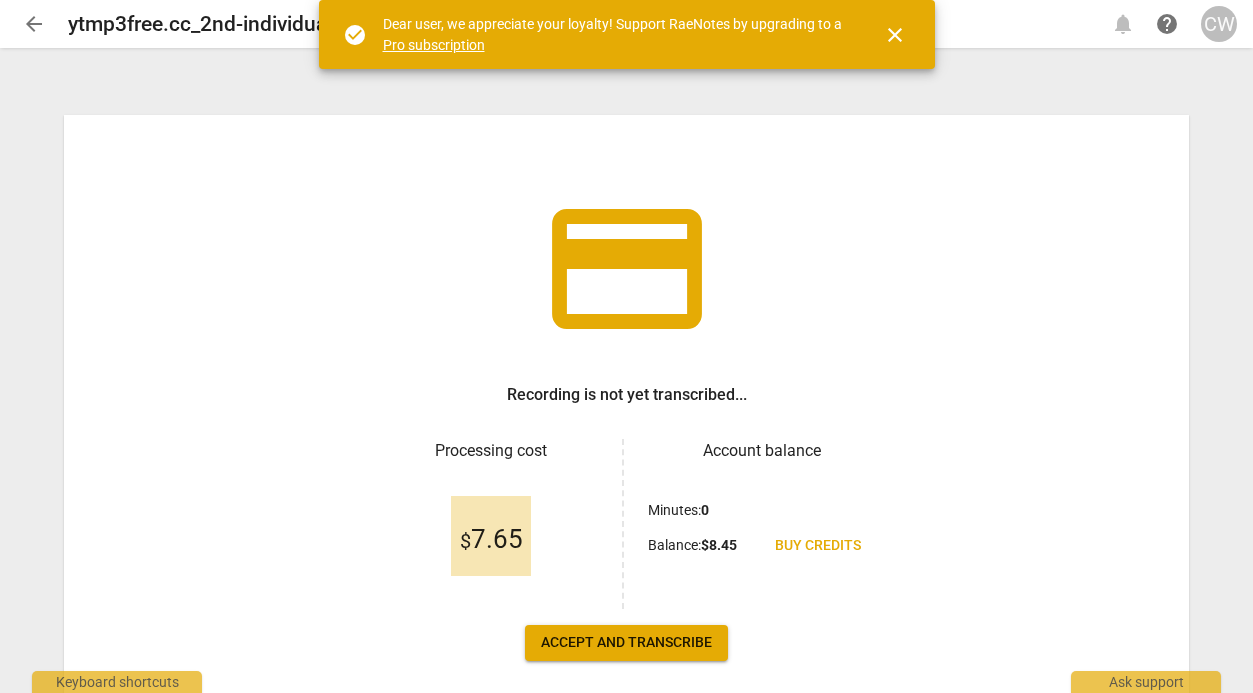 scroll, scrollTop: 0, scrollLeft: 0, axis: both 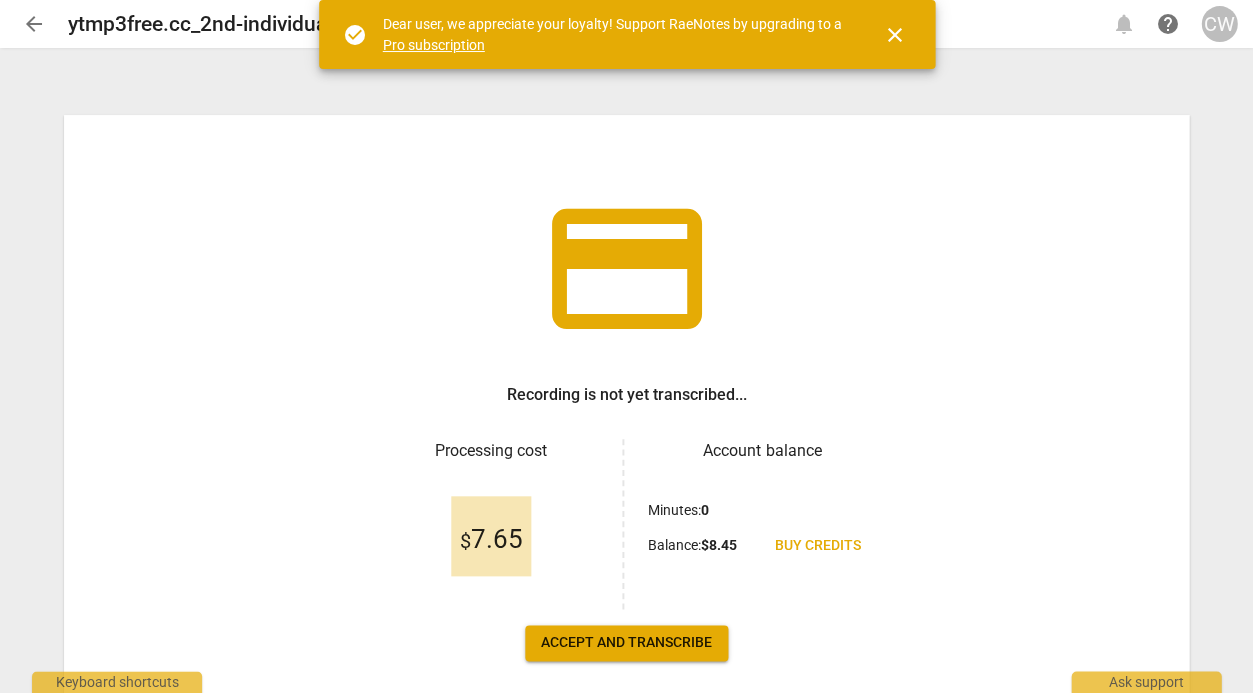 click on "Accept and transcribe" at bounding box center (626, 643) 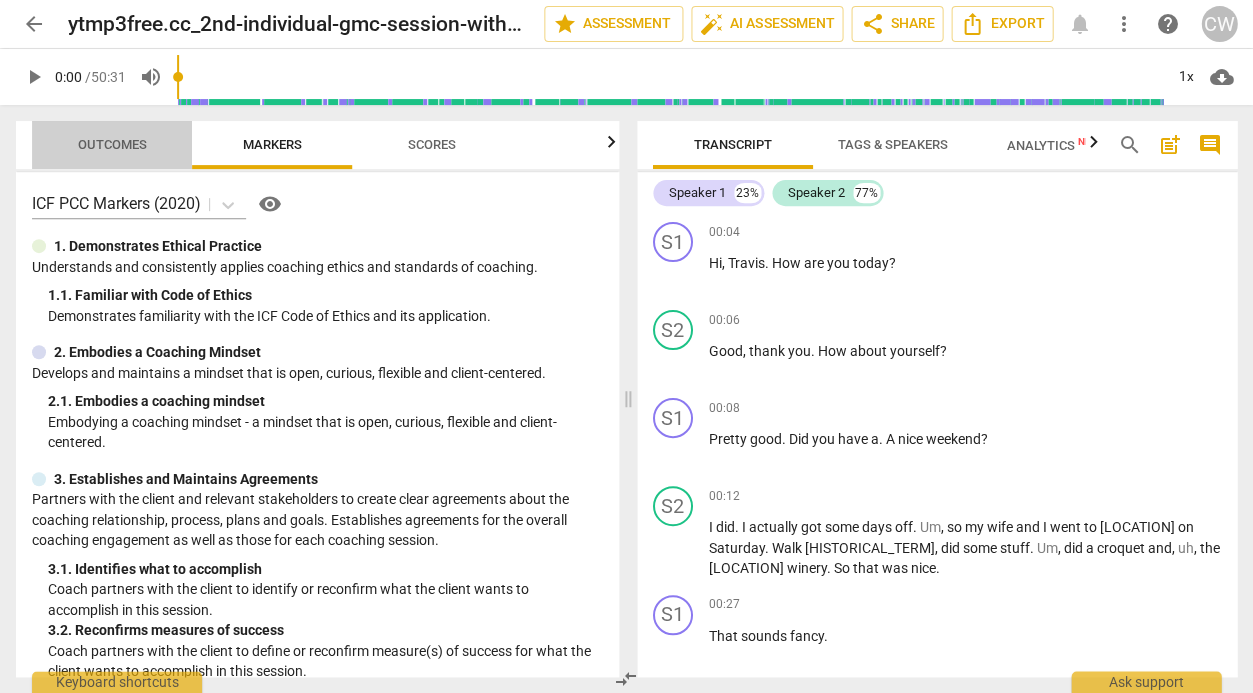 click on "Outcomes" at bounding box center [112, 144] 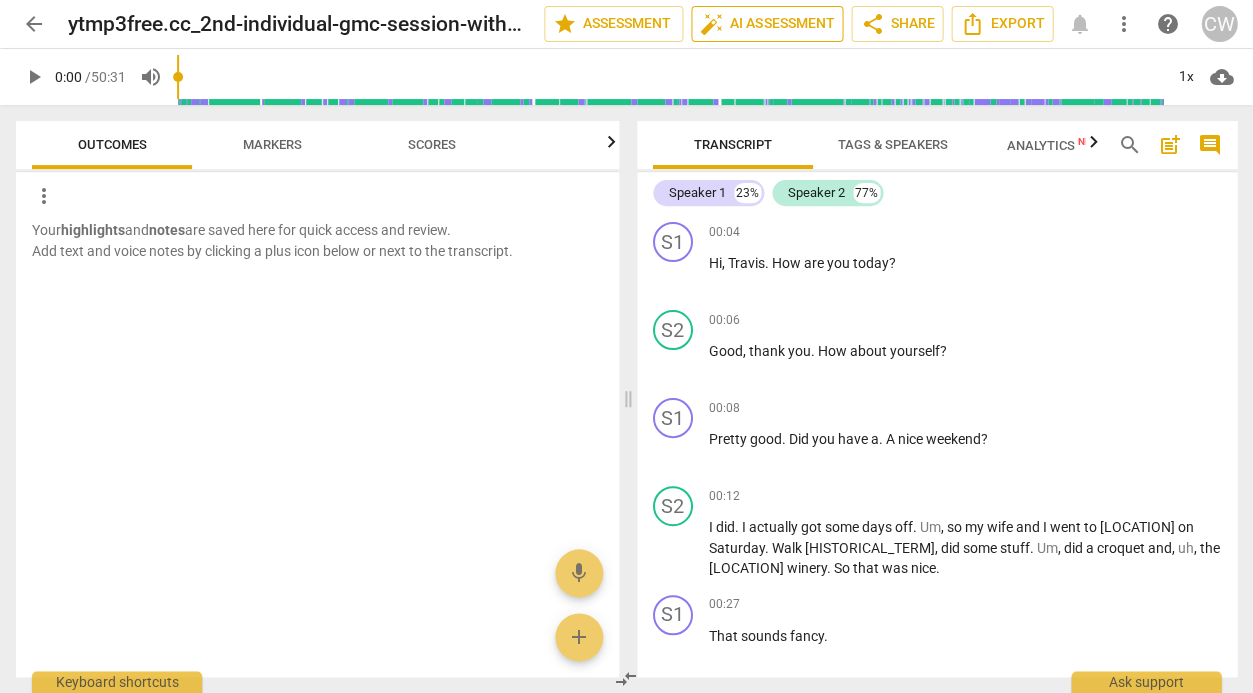 click on "auto_fix_high    AI Assessment" at bounding box center (767, 24) 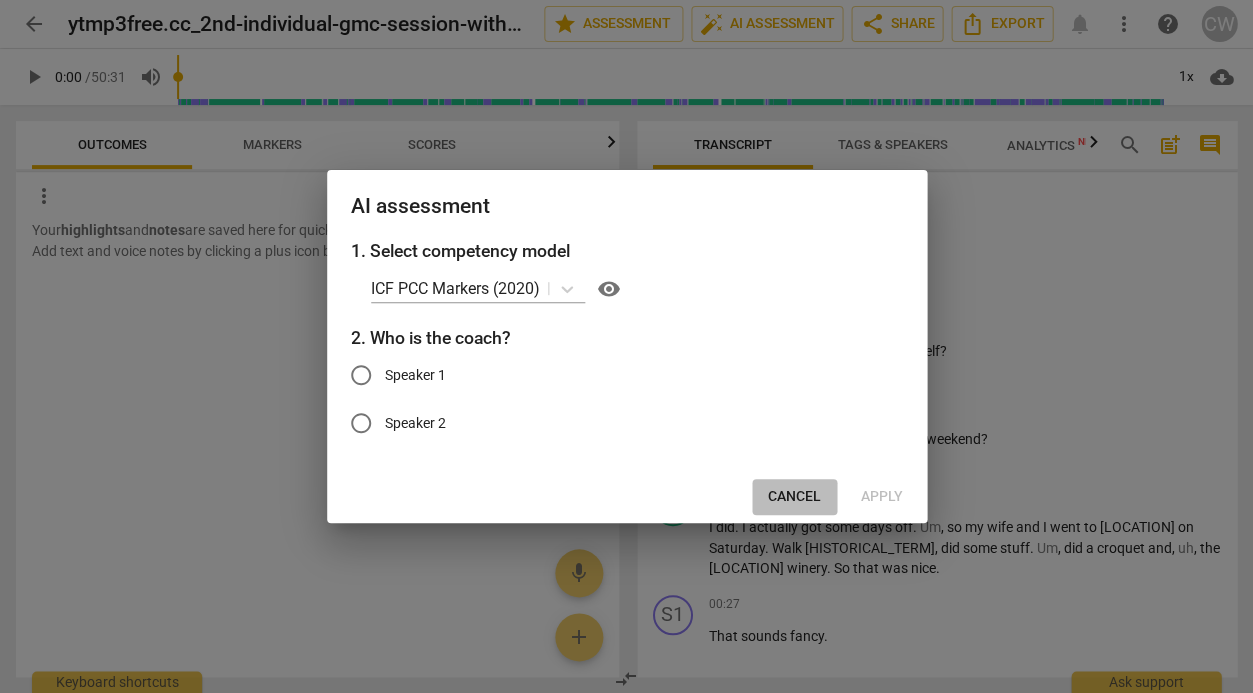 click on "Cancel" at bounding box center [794, 497] 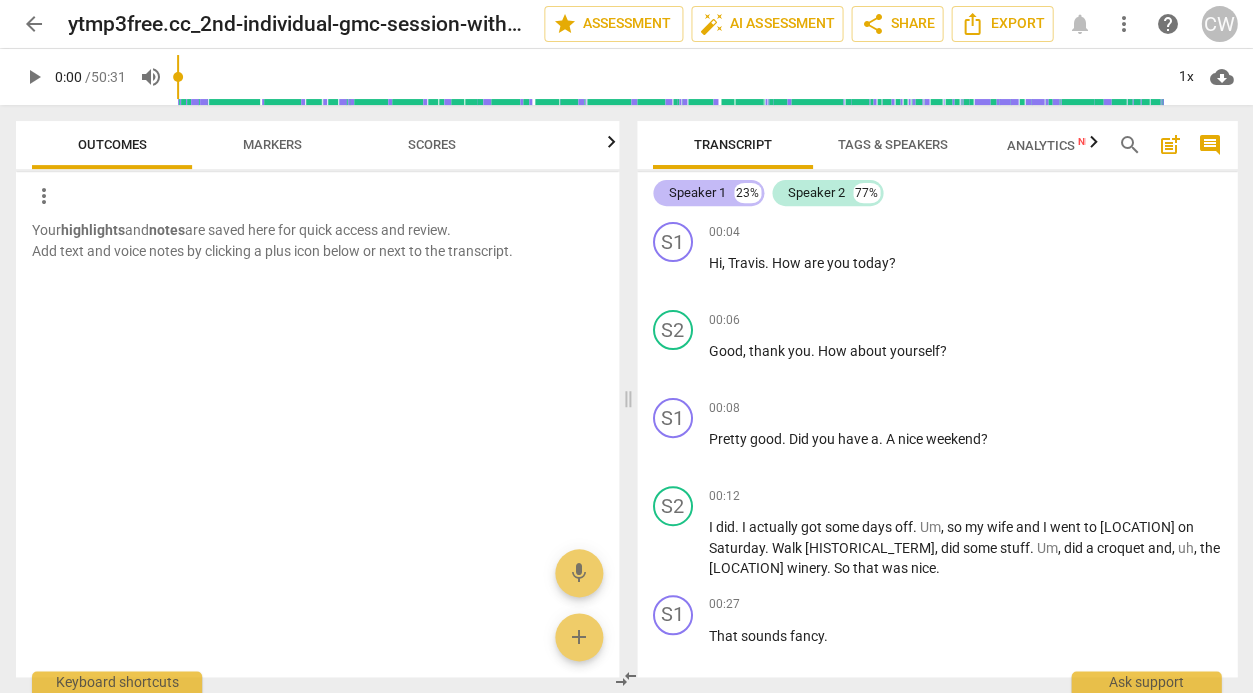 click on "Speaker 1" at bounding box center (697, 193) 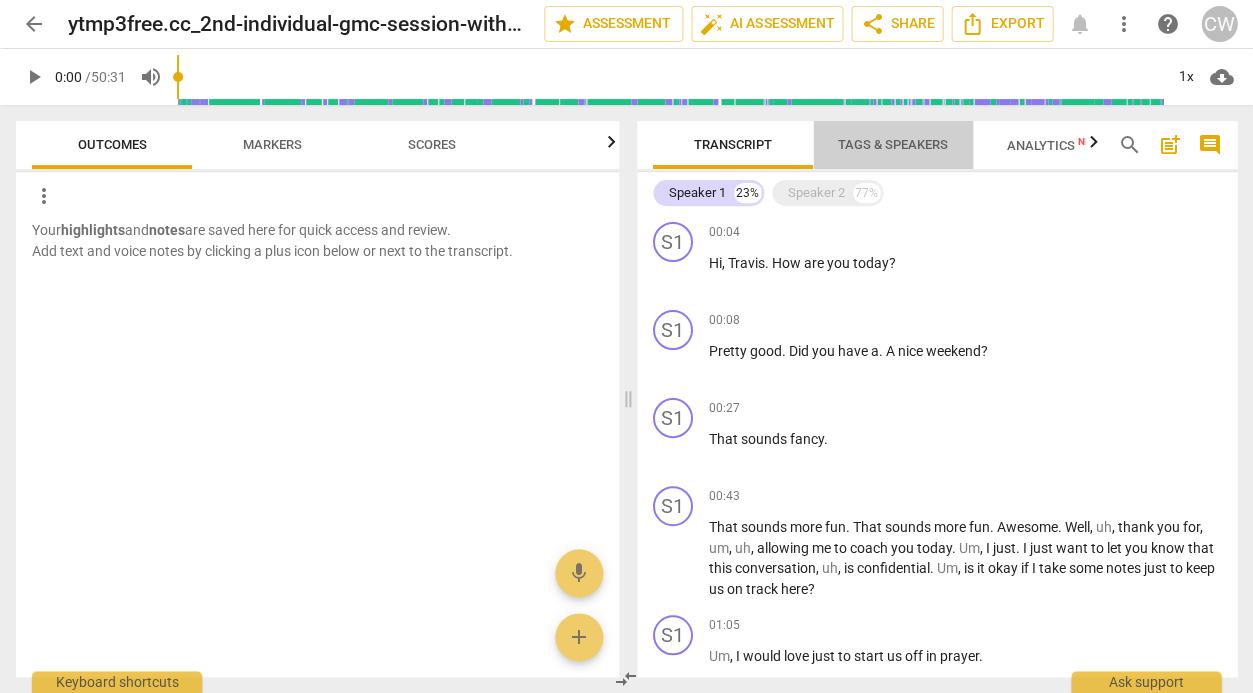 click on "Tags & Speakers" at bounding box center [893, 144] 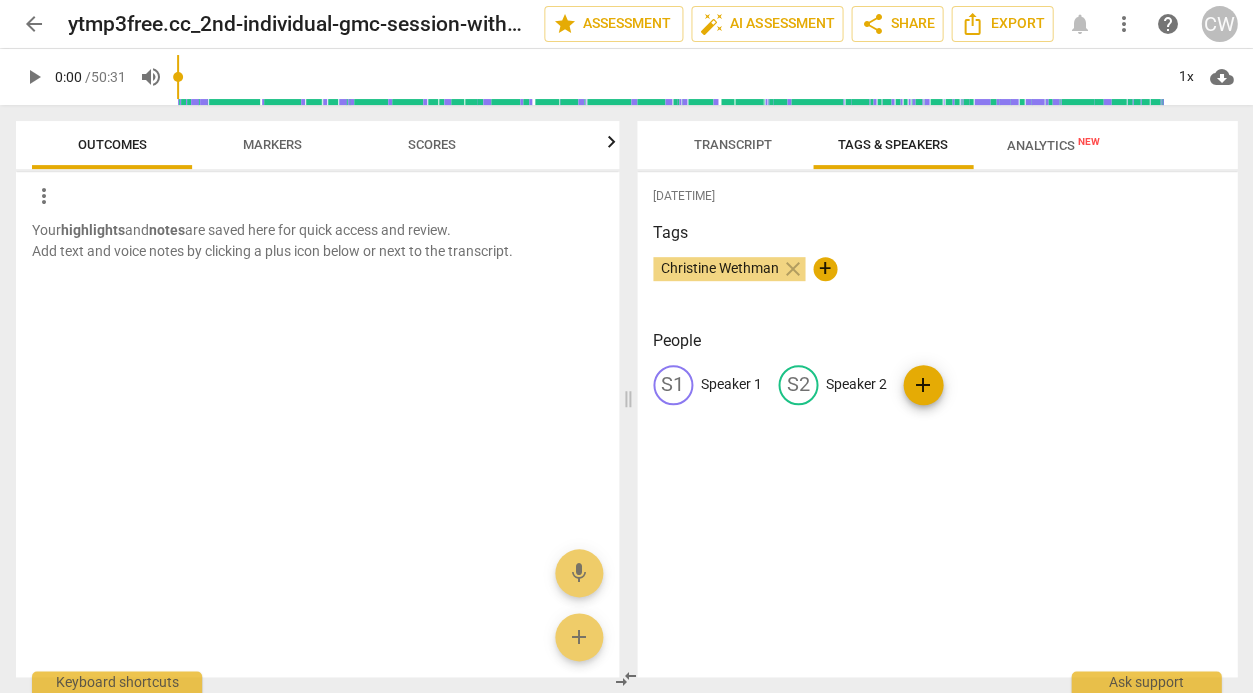 click on "Speaker 1" at bounding box center [731, 384] 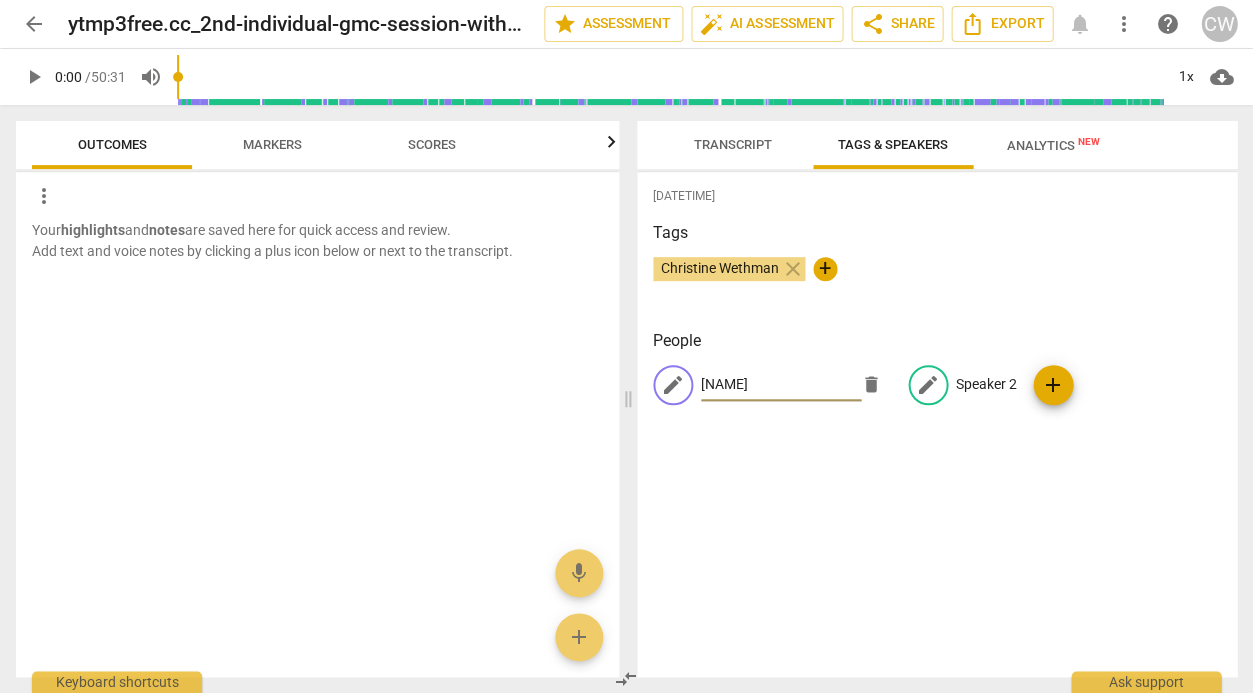 type on "[NAME]" 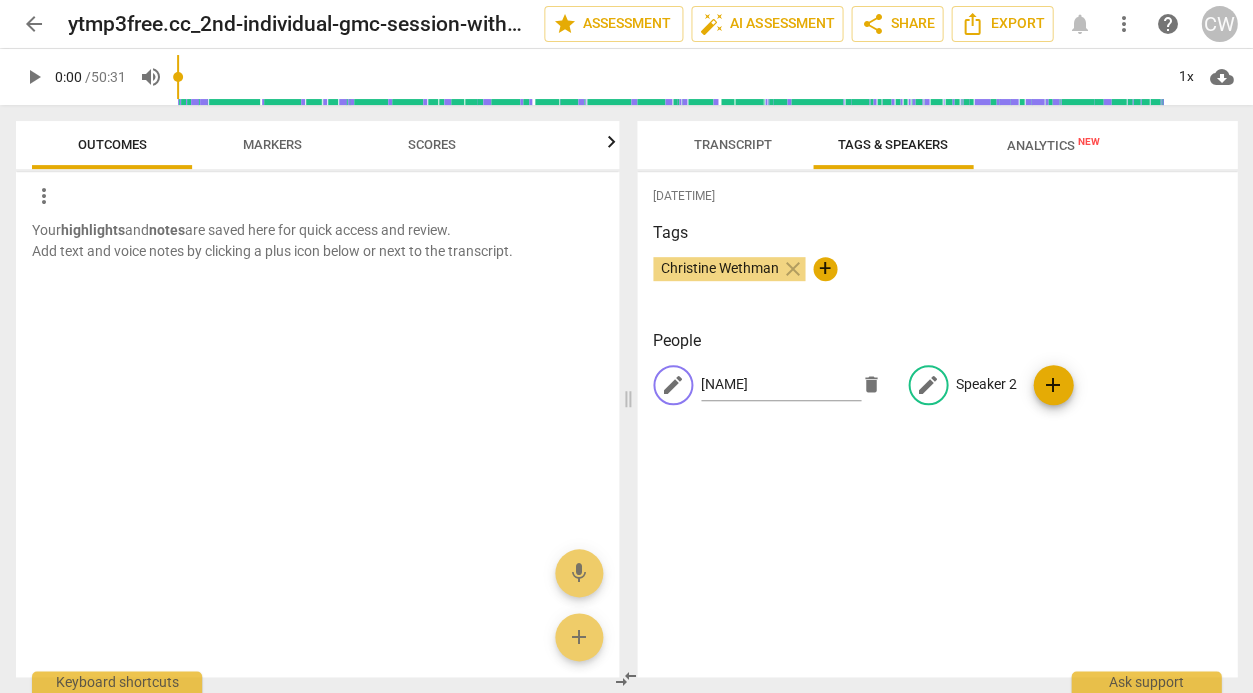 click on "Speaker 2" at bounding box center (986, 384) 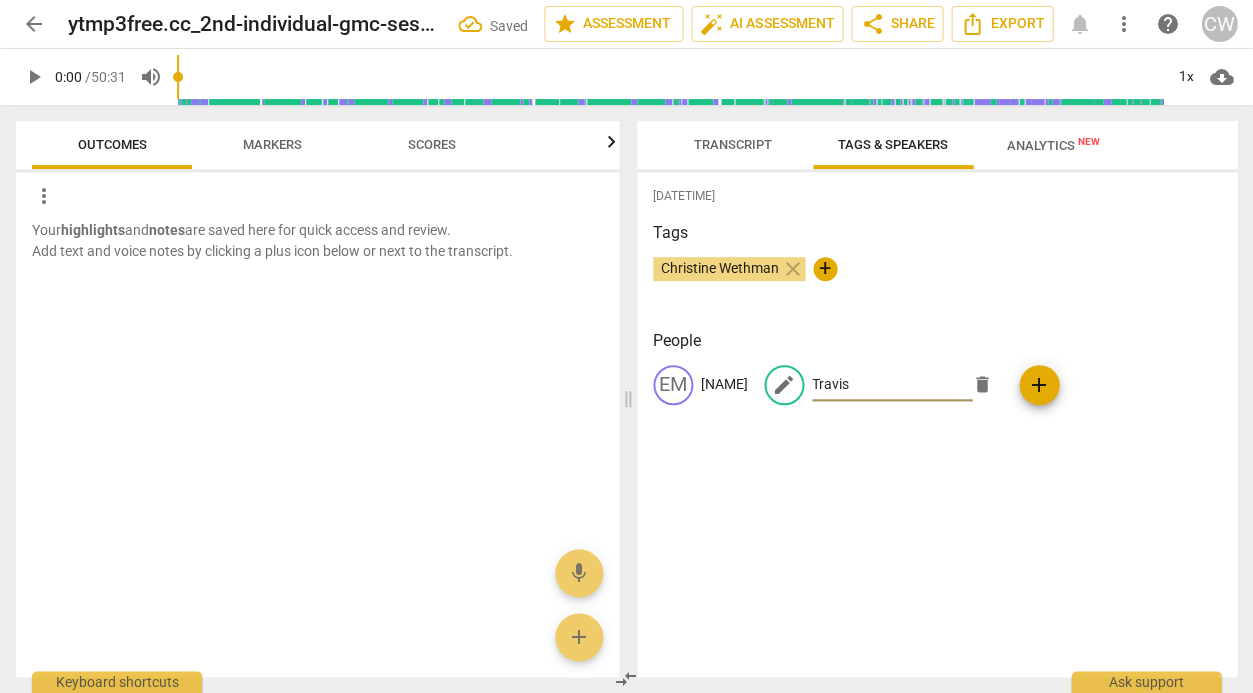 type on "Travis" 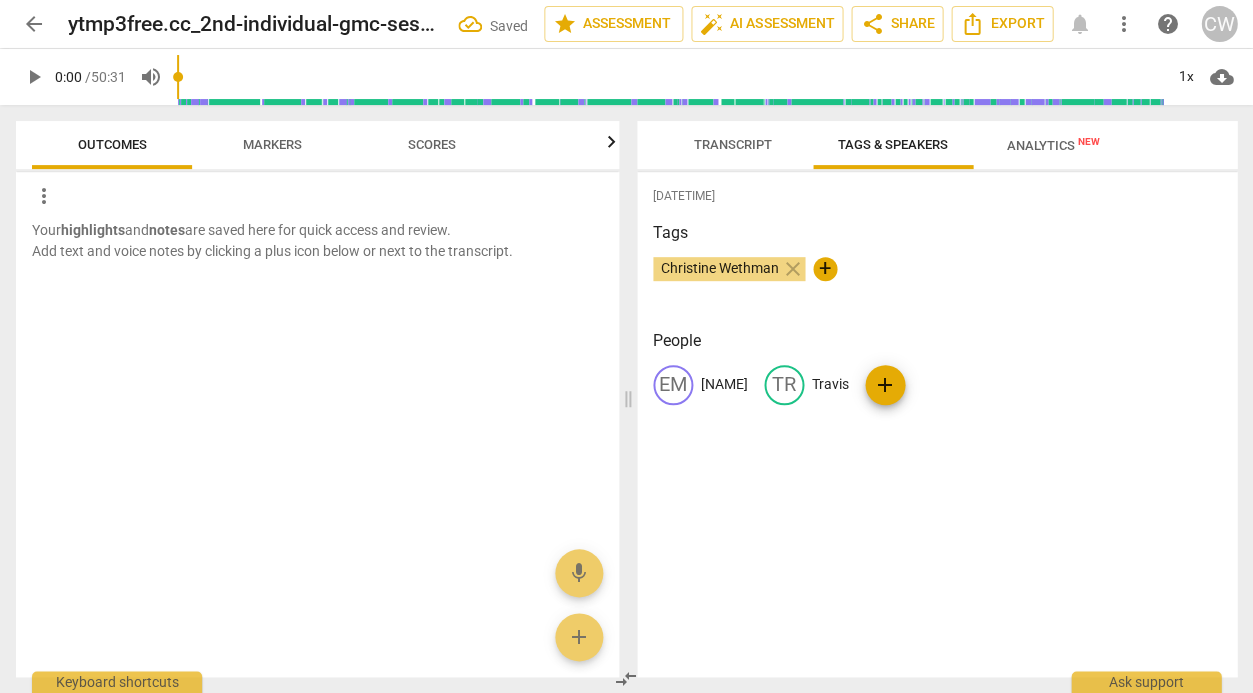 click on "Transcript Tags & Speakers Analytics New [NAME] [PERCENT] [NAME] [PERCENT] [NAME] play_arrow pause [TIME] + Add competency keyboard_arrow_right Hi , [NAME] . How are you today ? [NAME] play_arrow pause [TIME] + Add competency keyboard_arrow_right Good , thank you . How about yourself ? [NAME] play_arrow pause [TIME] + Add competency keyboard_arrow_right Pretty good . Did you have a . A nice weekend ? [NAME] play_arrow pause [TIME] + Add competency keyboard_arrow_right I did . I actually got some days off . Um , so my wife and I went to [LOCATION] on Saturday . Walk [HISTORICAL_TERM] , did some stuff . Um , did a [ACTIVITY] and , uh , the [LOCATION] winery . So that was nice . [NAME] play_arrow pause [TIME] + Add competency keyboard_arrow_right That sounds fancy . [NAME] play_arrow pause [TIME] + Add competency keyboard_arrow_right Was it ? The grass wasn't , like , neatly mowed . It was very thick . And trying to hit" at bounding box center (941, 399) 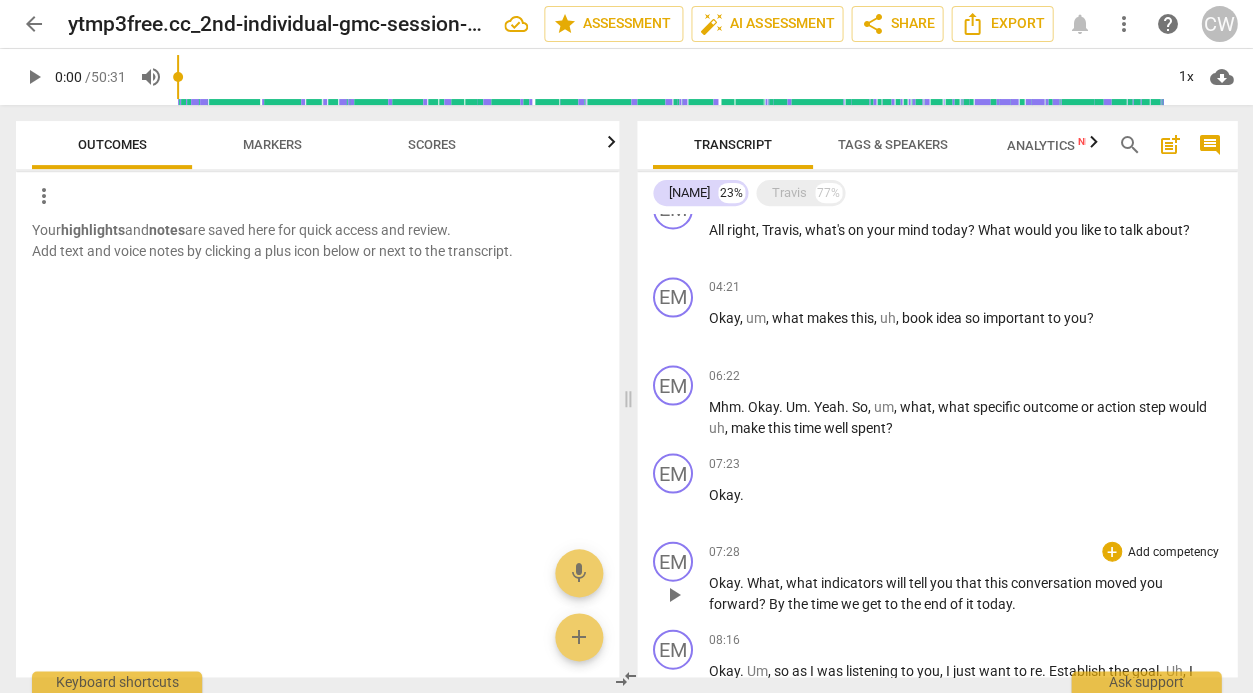 scroll, scrollTop: 0, scrollLeft: 0, axis: both 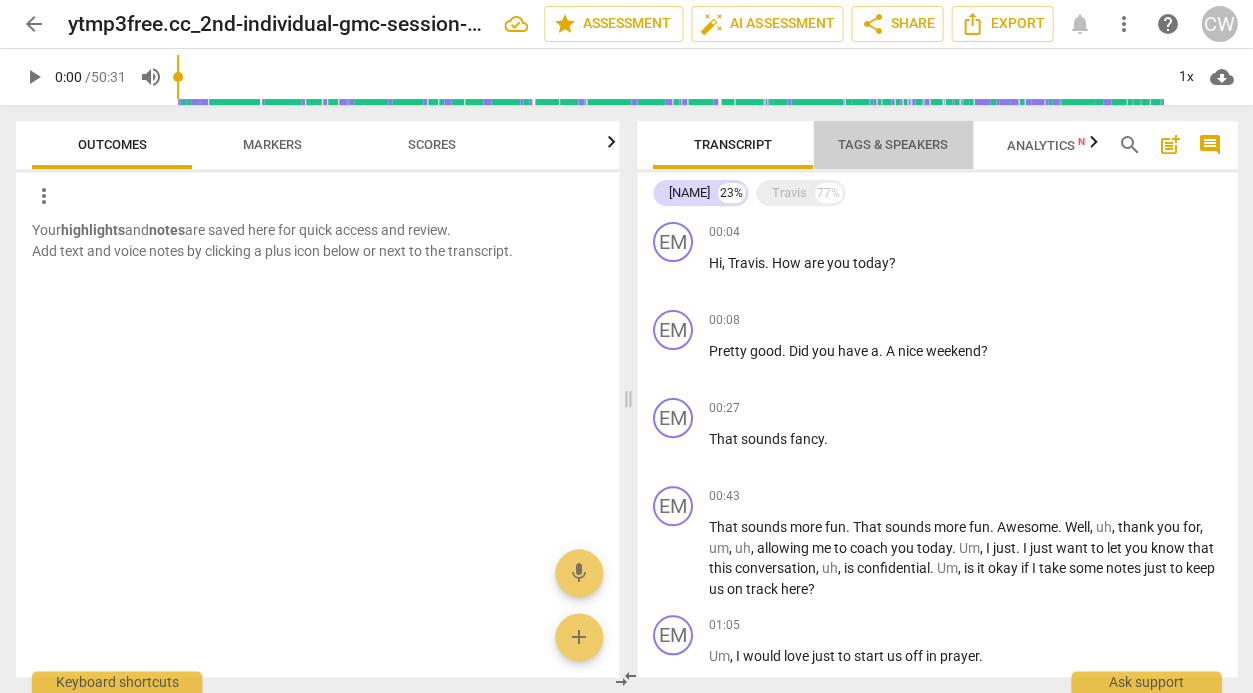 click on "Tags & Speakers" at bounding box center [893, 144] 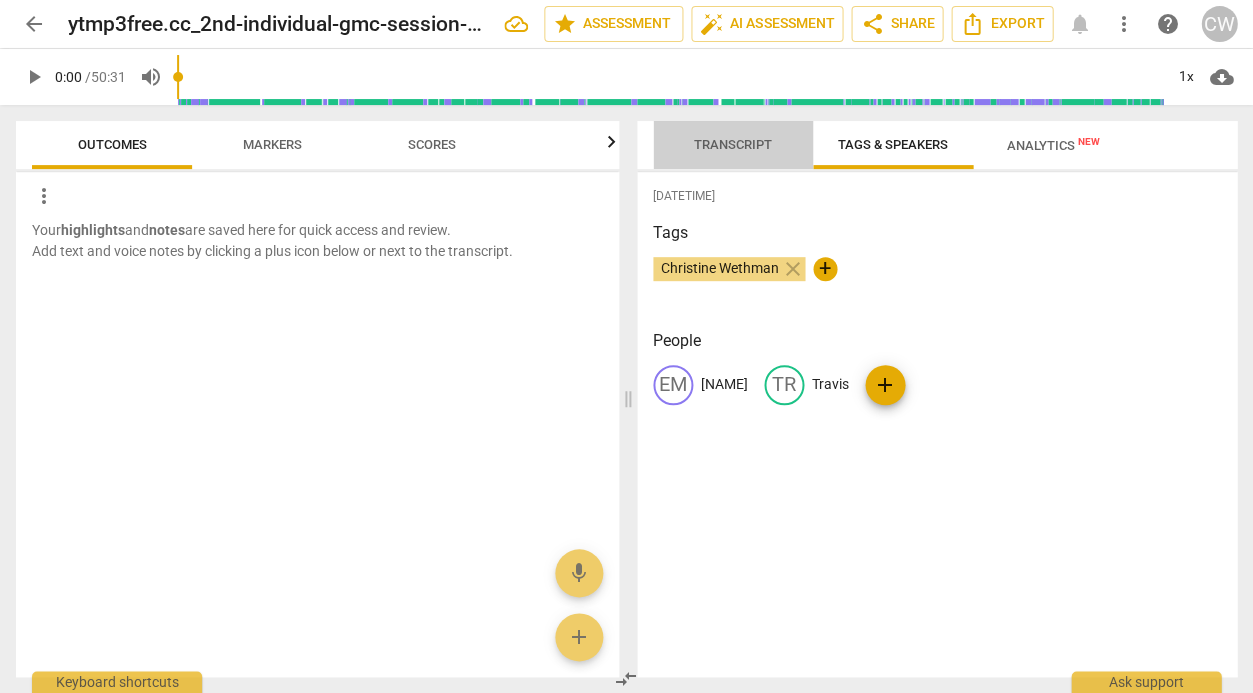 click on "Transcript" at bounding box center (733, 144) 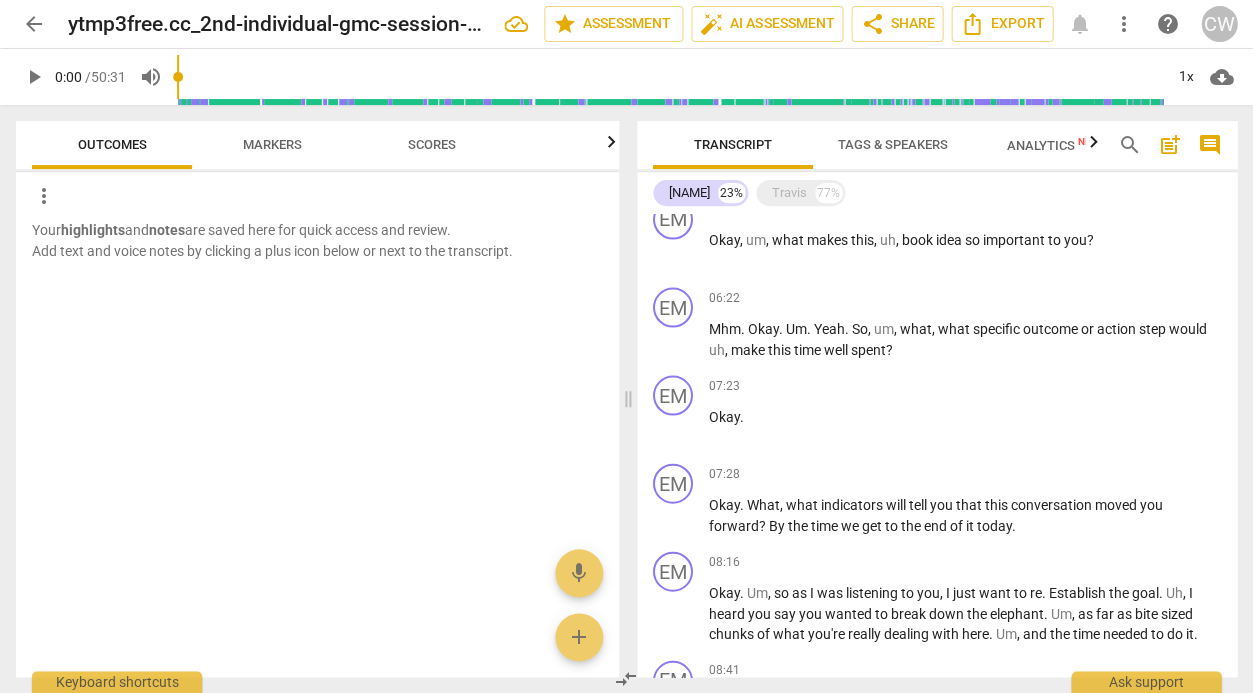 scroll, scrollTop: 0, scrollLeft: 0, axis: both 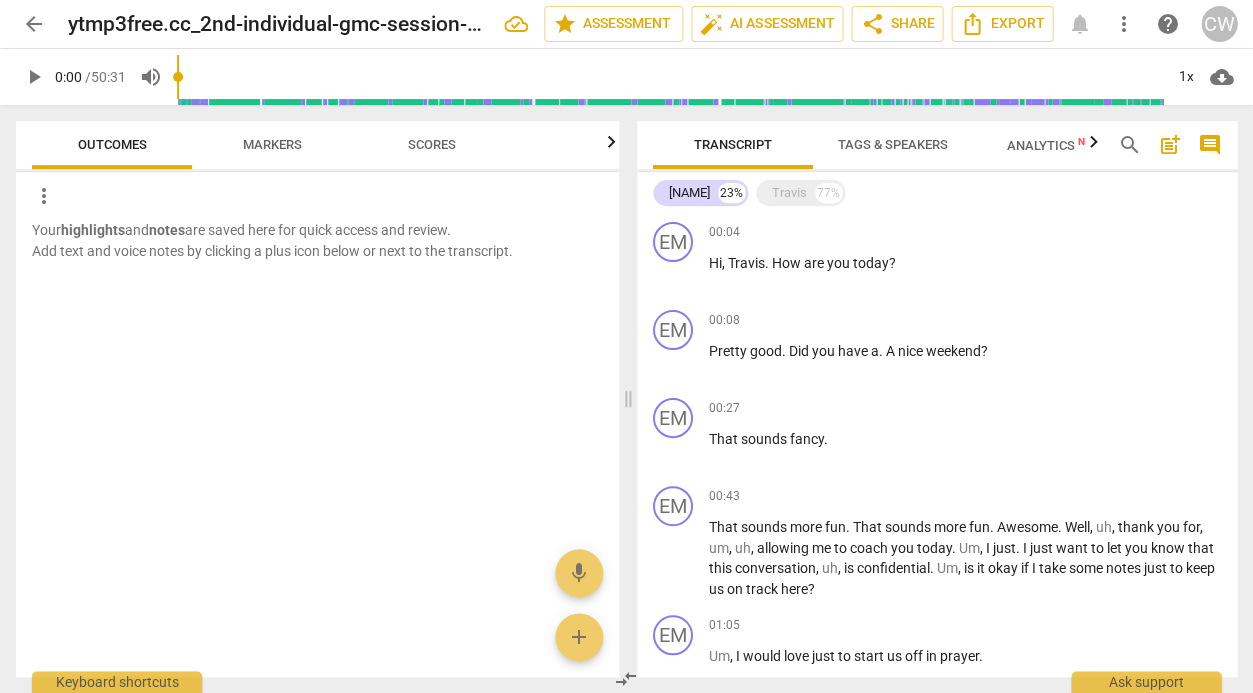 click on "Analytics   New" at bounding box center [1052, 145] 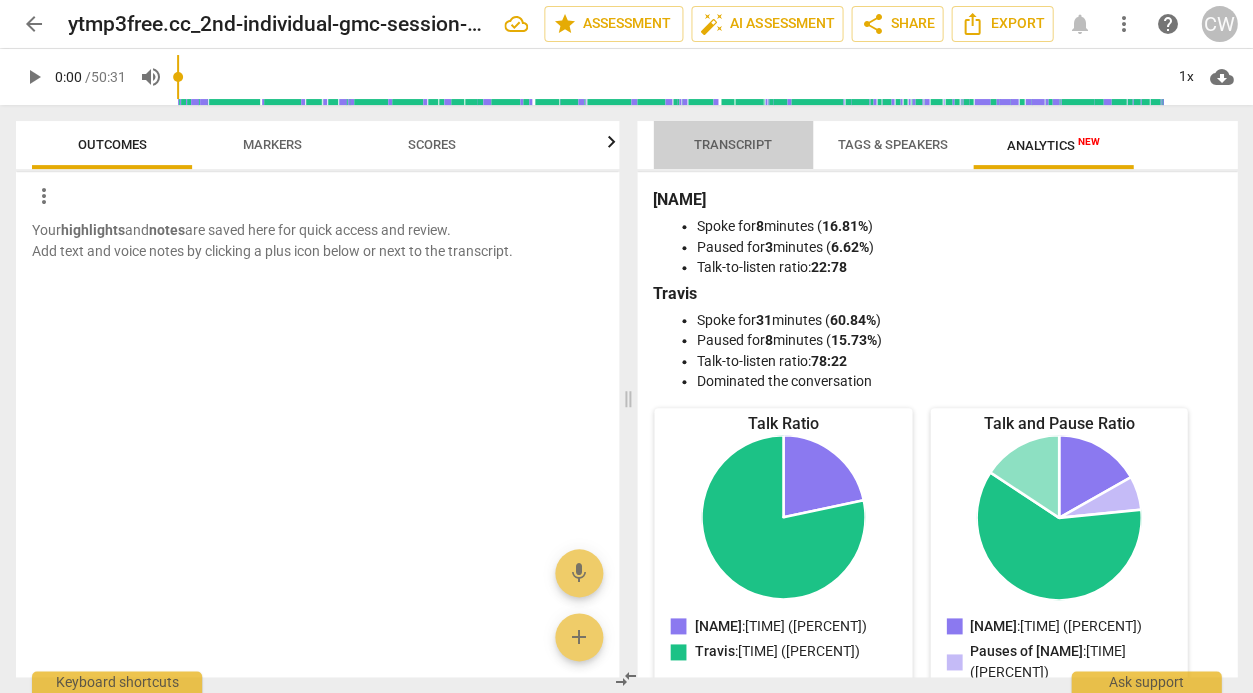 click on "Transcript" at bounding box center (733, 144) 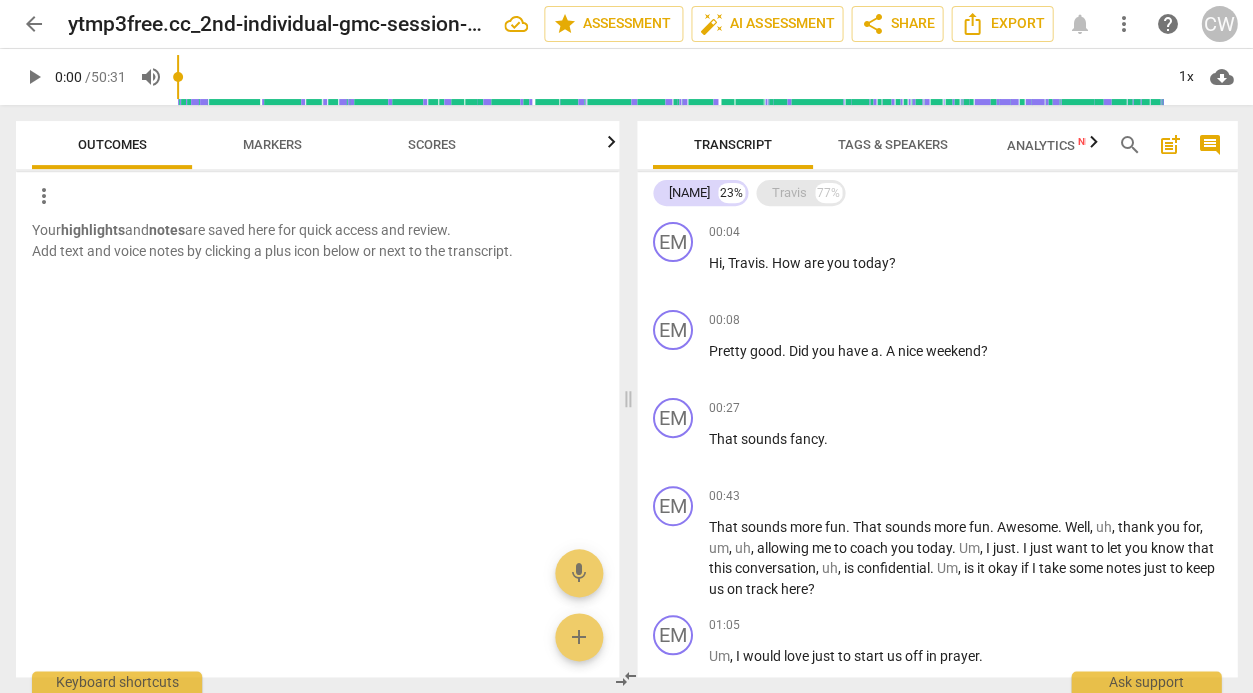 click on "Travis" at bounding box center (789, 193) 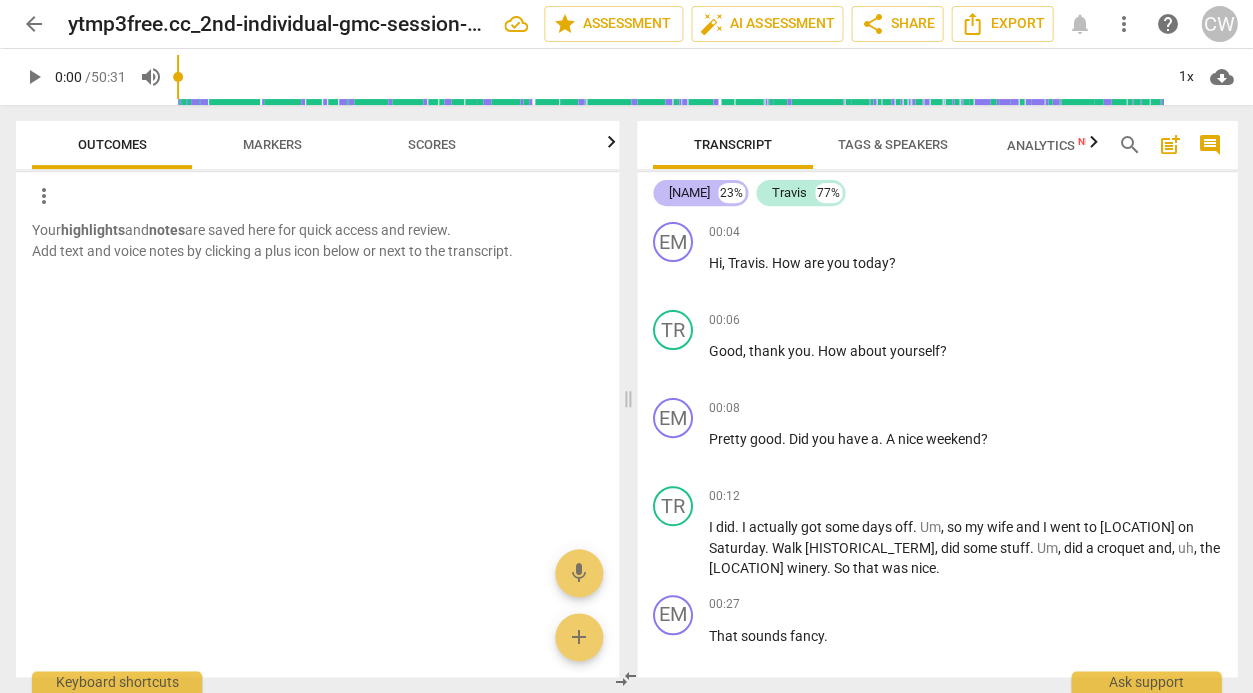 click on "[NAME]" at bounding box center [689, 193] 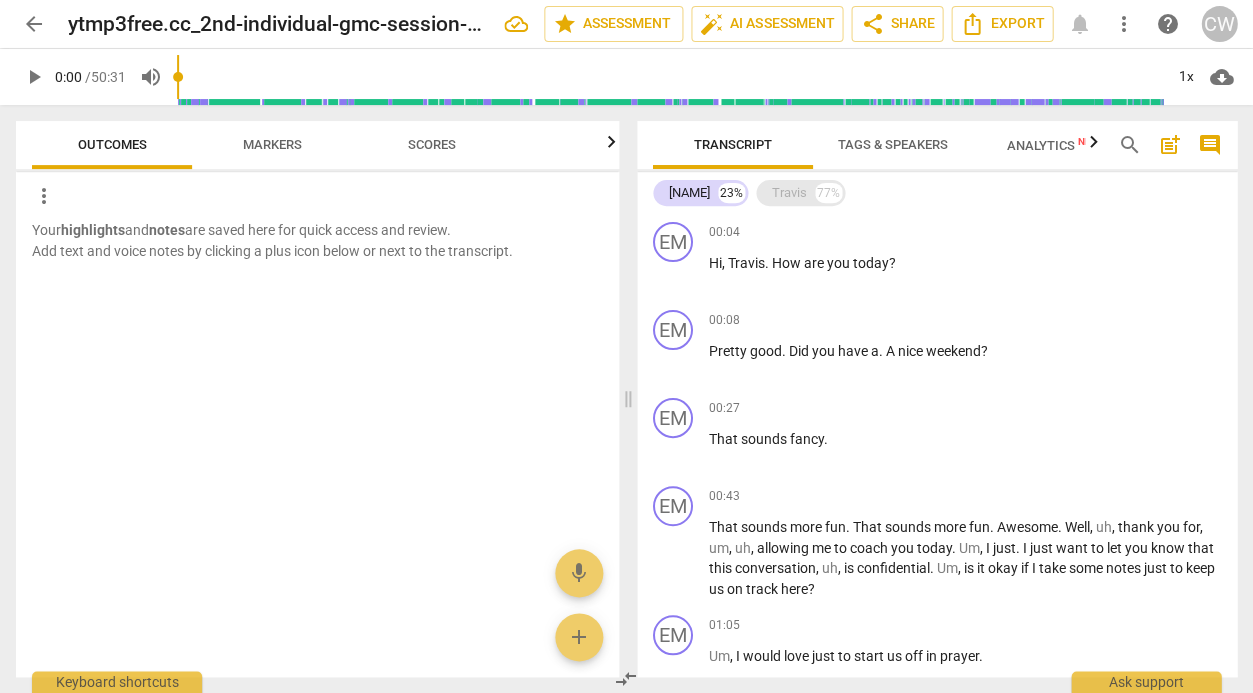 click on "Travis" at bounding box center [789, 193] 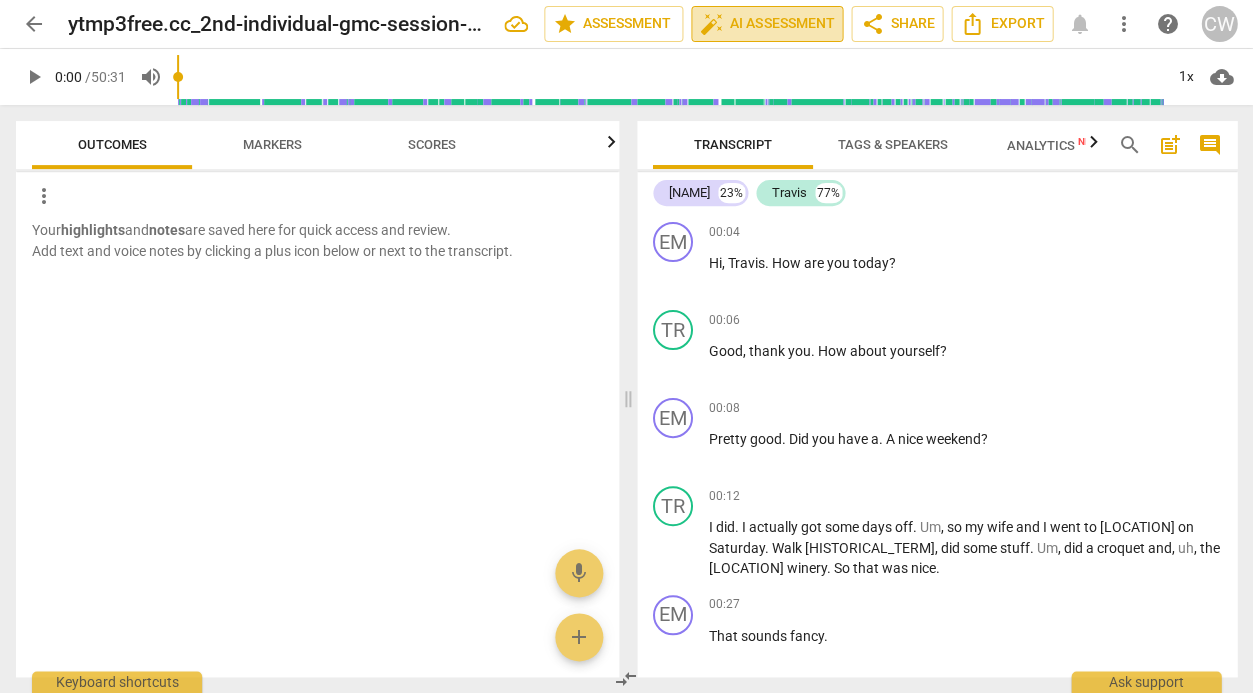 click on "auto_fix_high    AI Assessment" at bounding box center [767, 24] 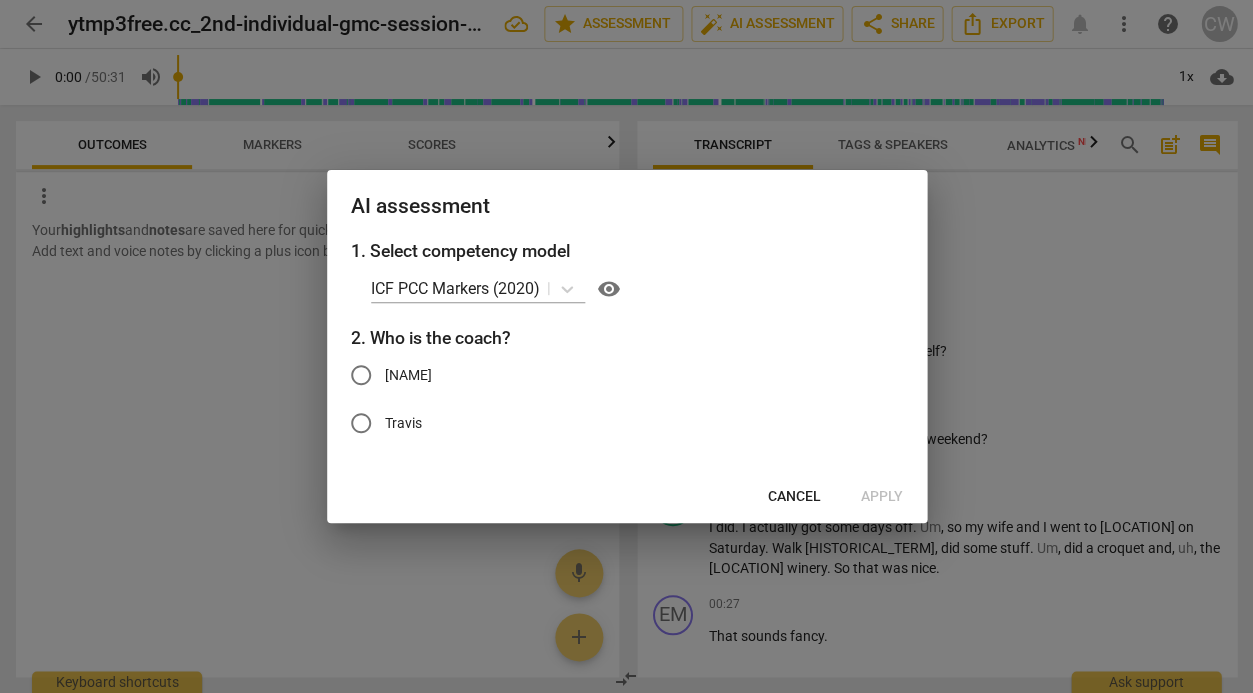 click on "[NAME]" at bounding box center [612, 375] 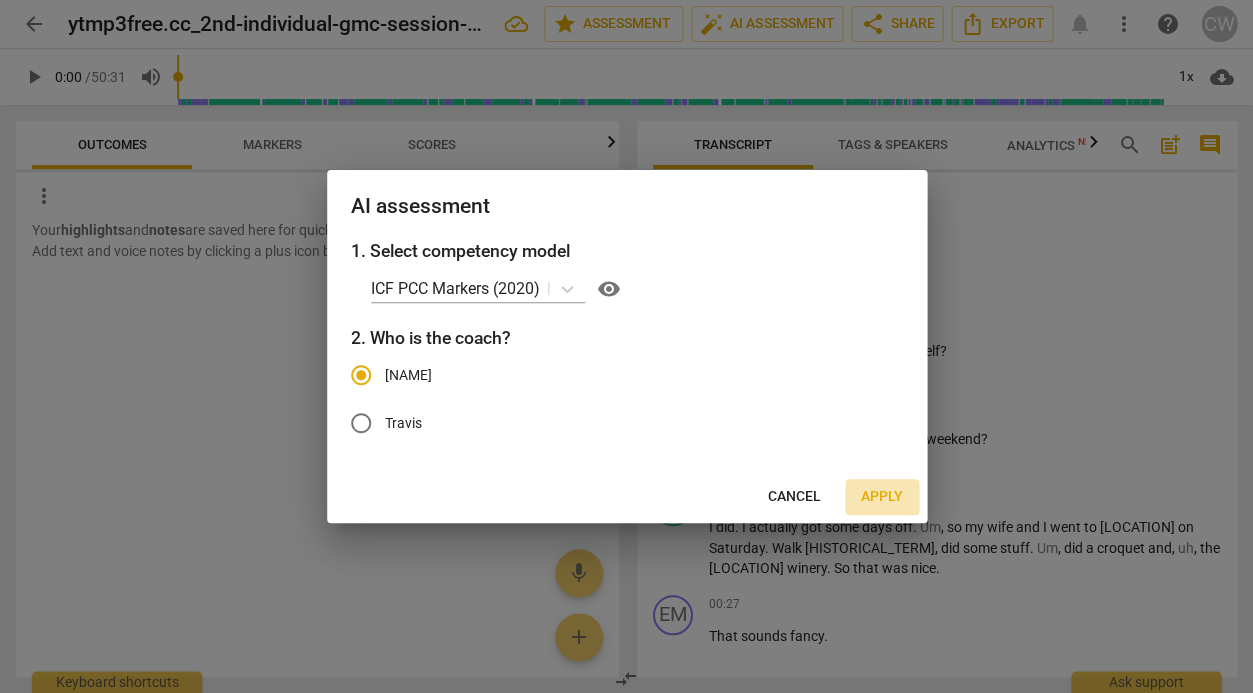 click on "Apply" at bounding box center (882, 497) 